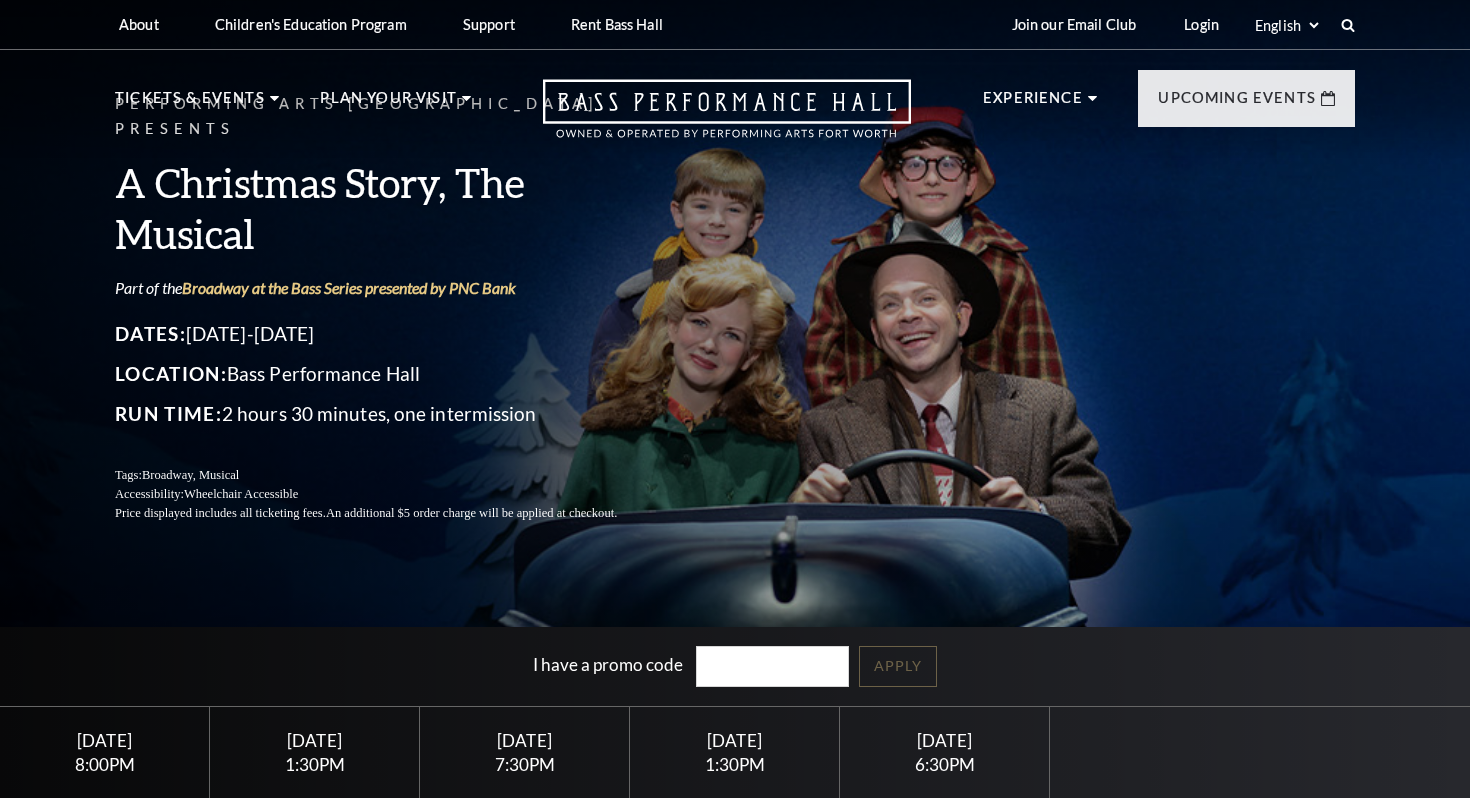 scroll, scrollTop: 0, scrollLeft: 0, axis: both 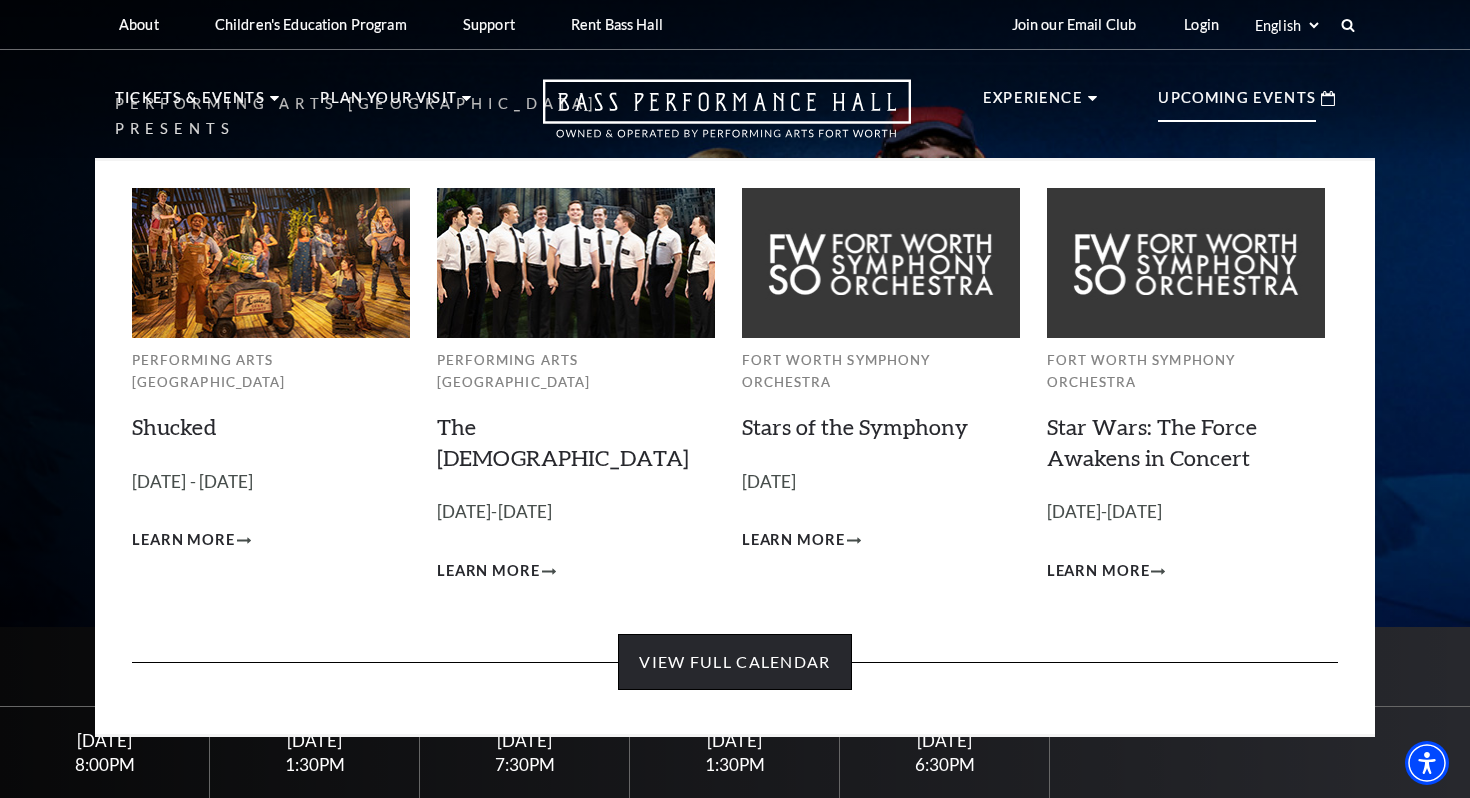 click on "View Full Calendar" at bounding box center (734, 662) 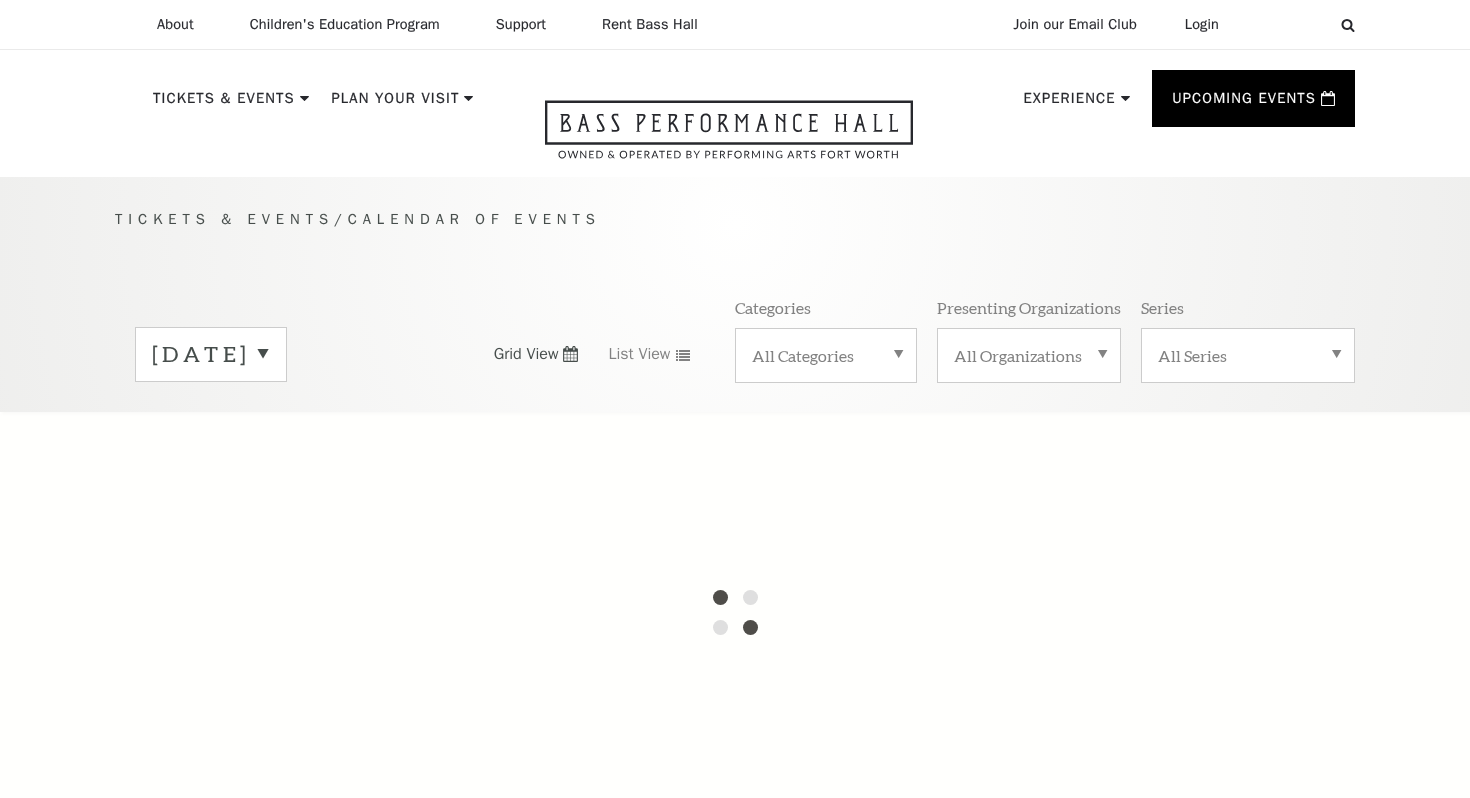 scroll, scrollTop: 0, scrollLeft: 0, axis: both 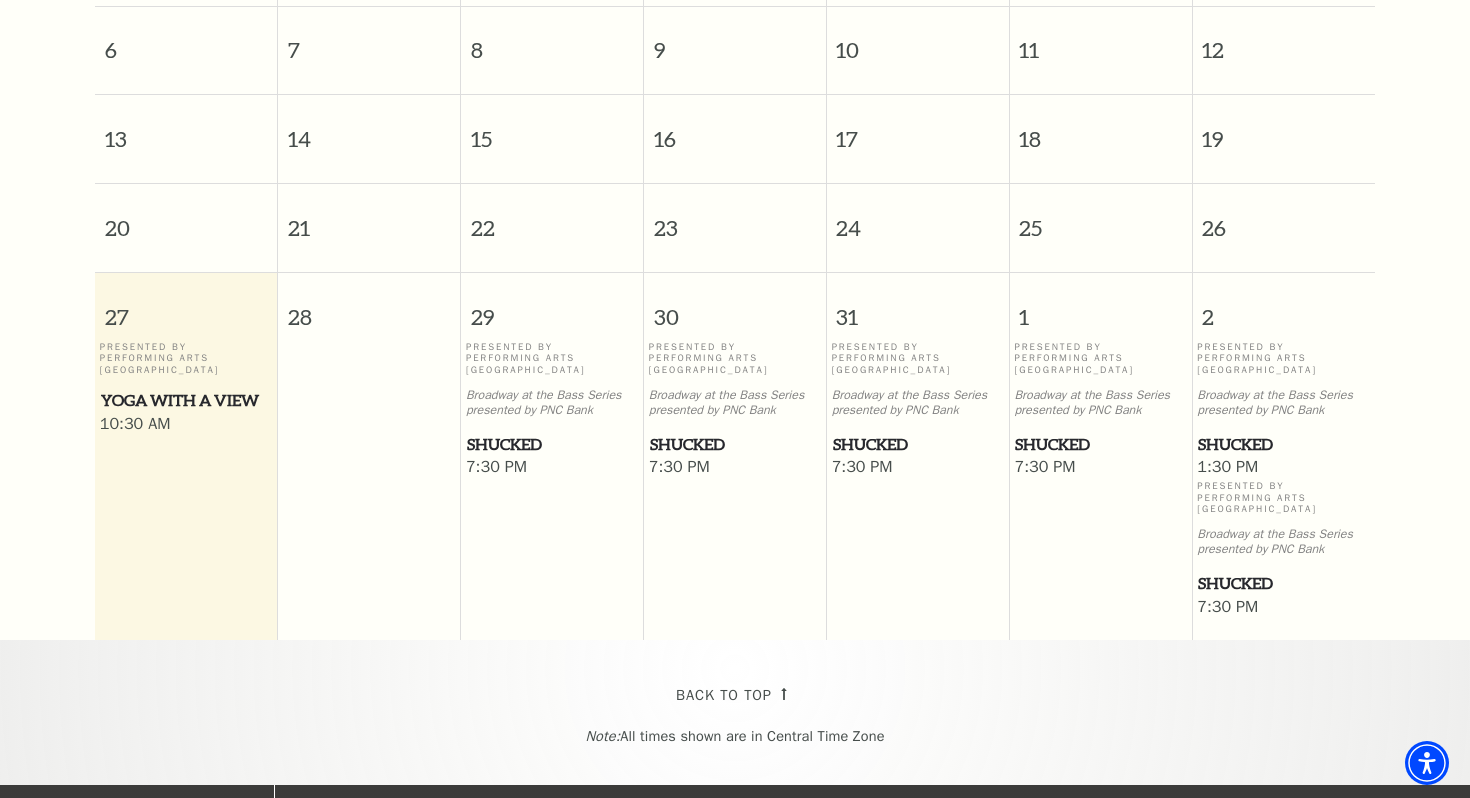 click on "Shucked" at bounding box center (1283, 444) 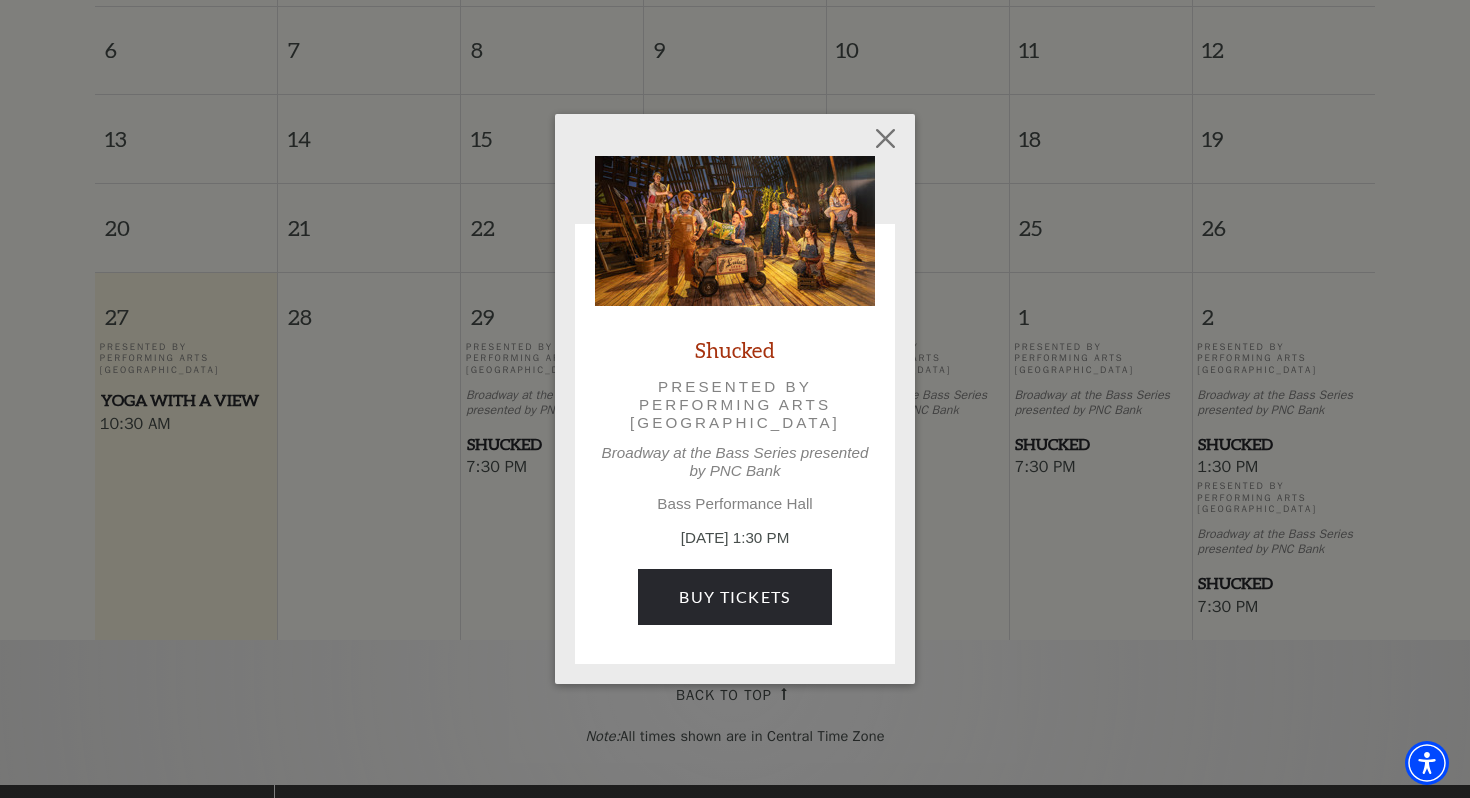 click at bounding box center (735, 231) 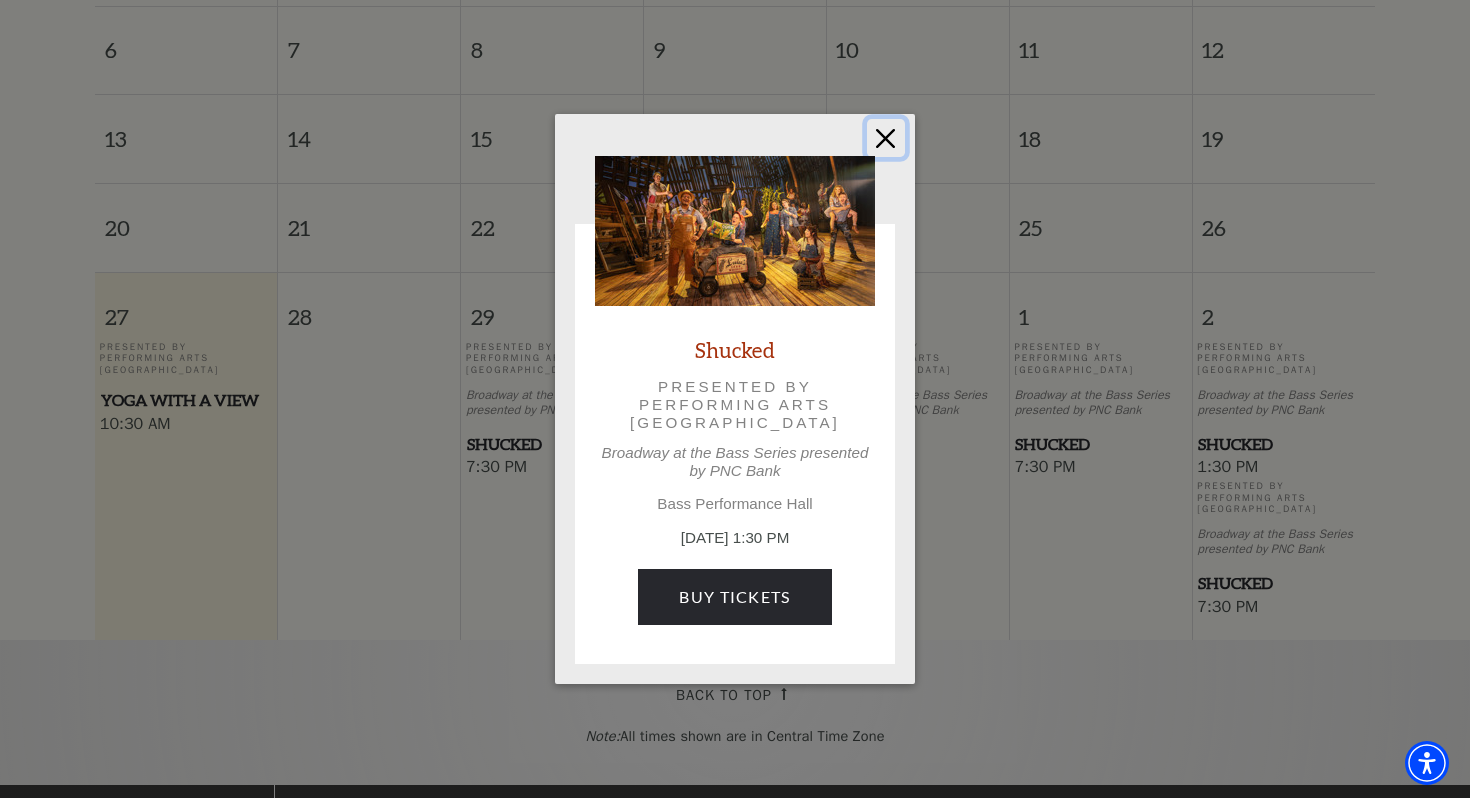 click at bounding box center (886, 138) 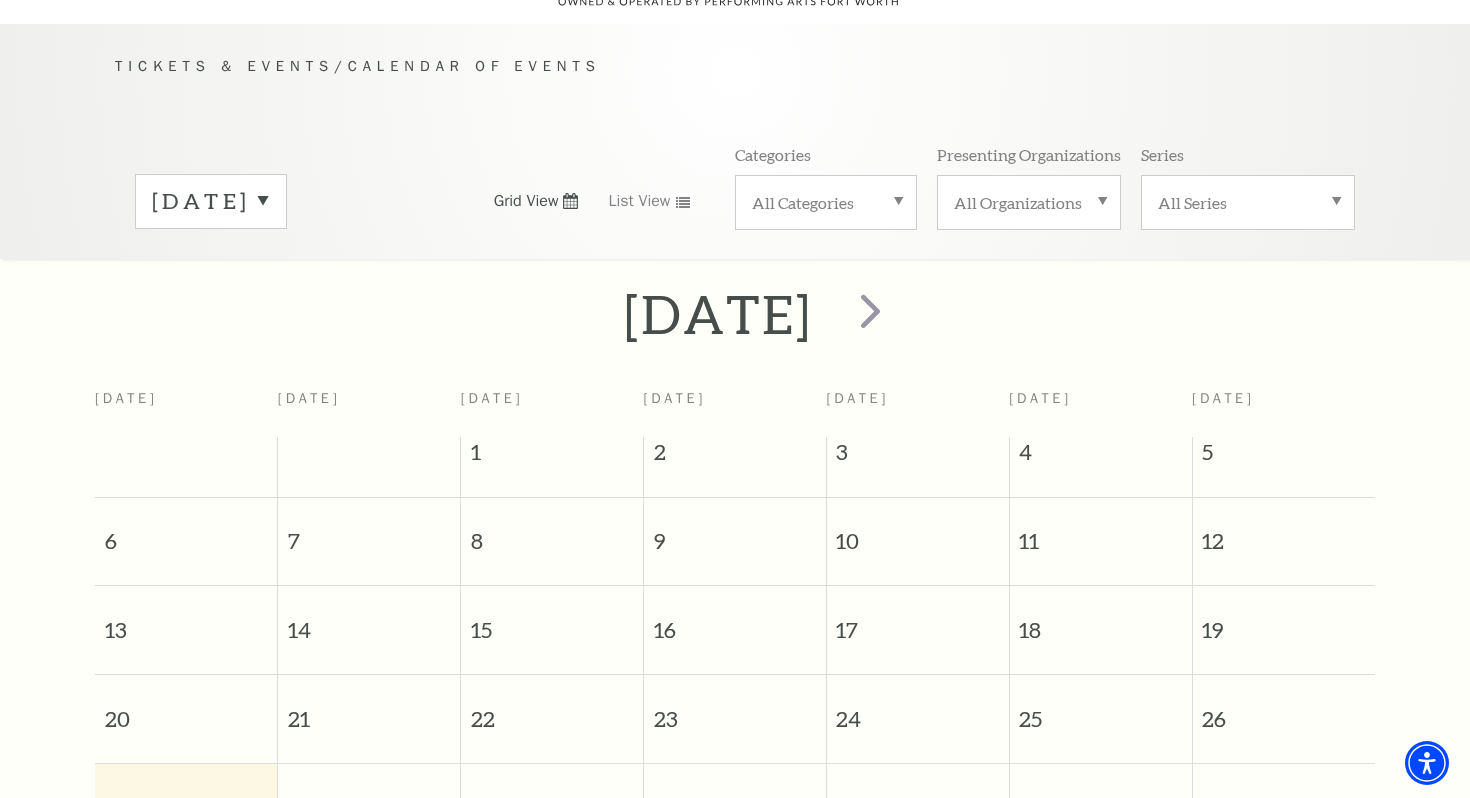 scroll, scrollTop: 0, scrollLeft: 0, axis: both 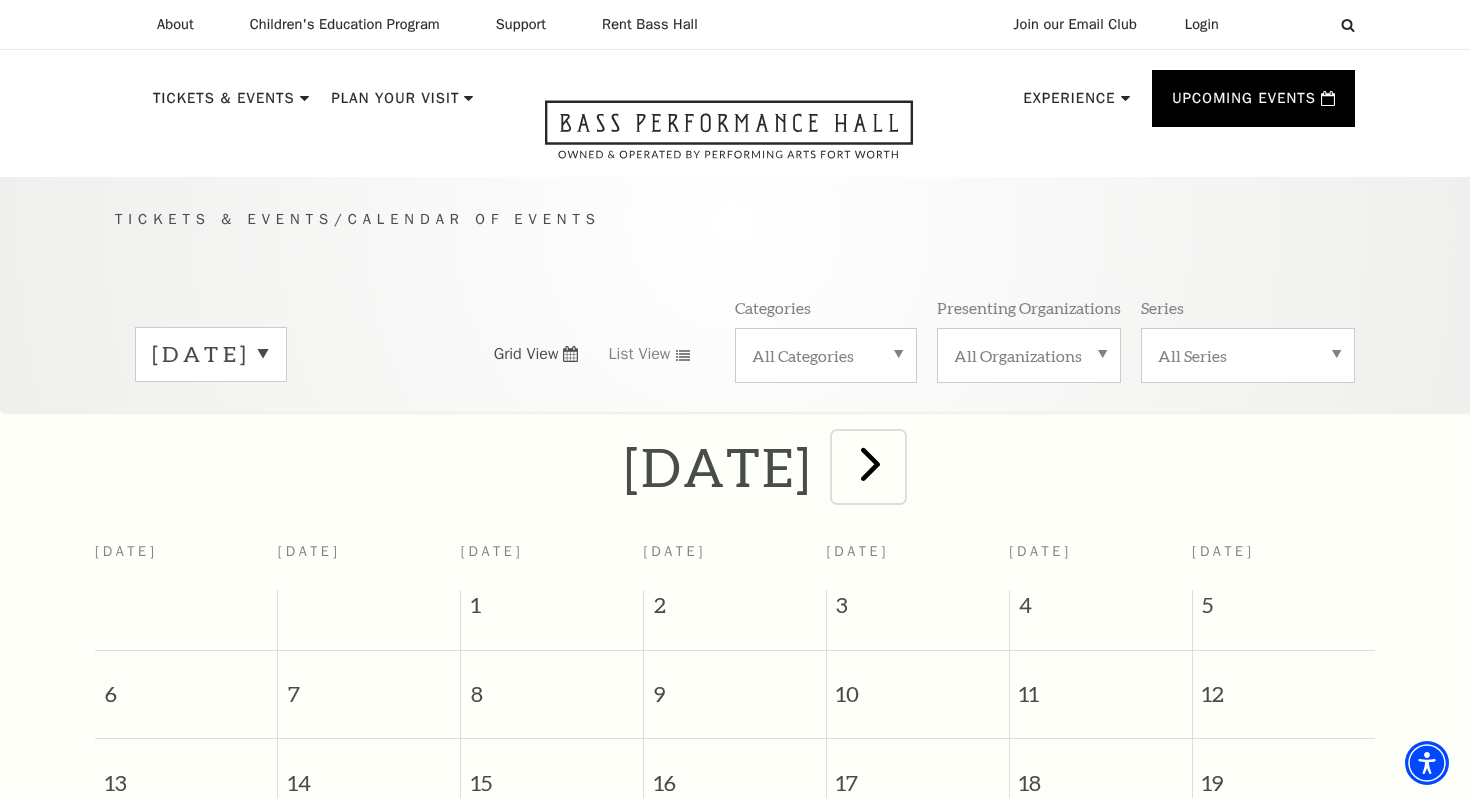 click at bounding box center [870, 463] 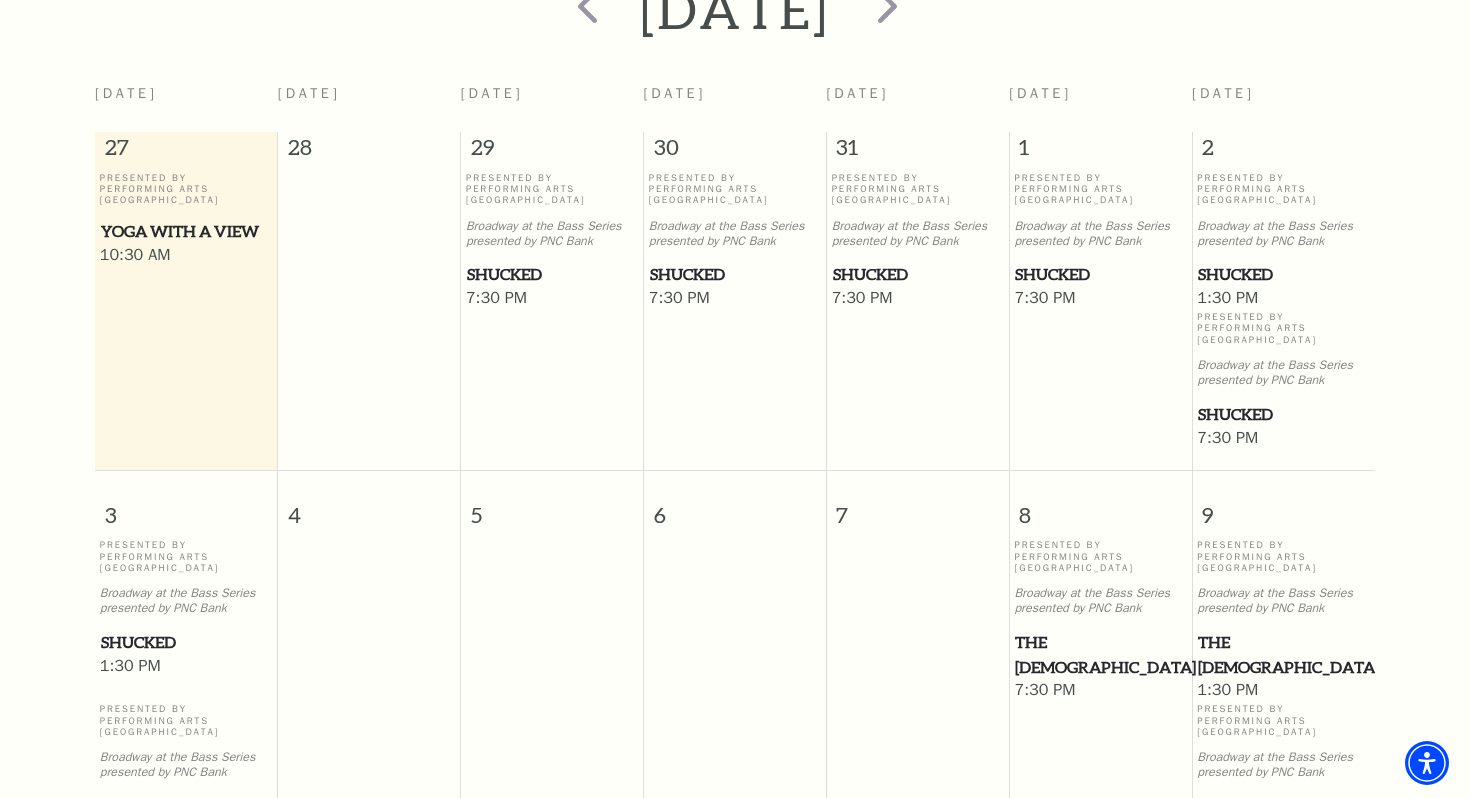 scroll, scrollTop: 335, scrollLeft: 0, axis: vertical 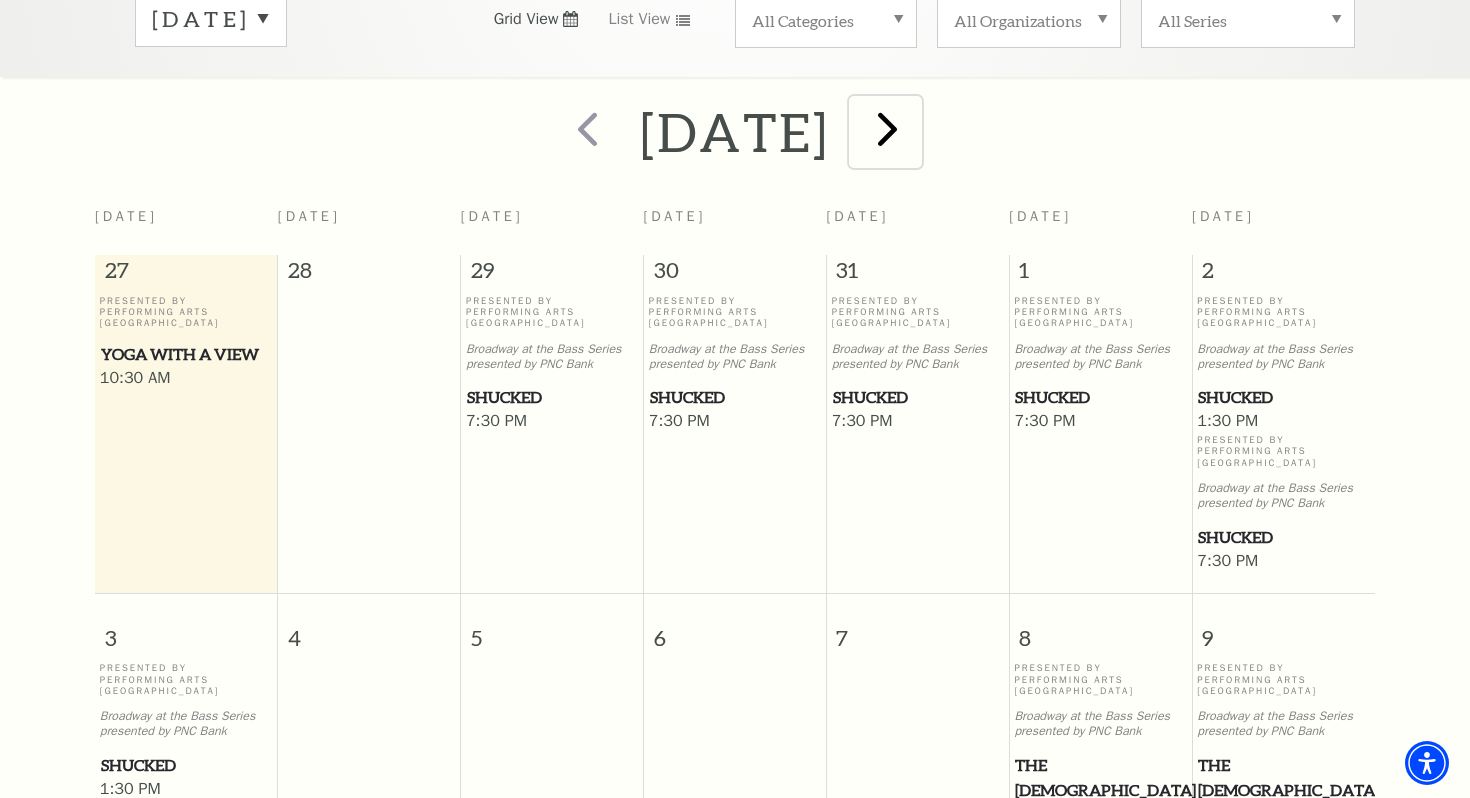 click at bounding box center (887, 128) 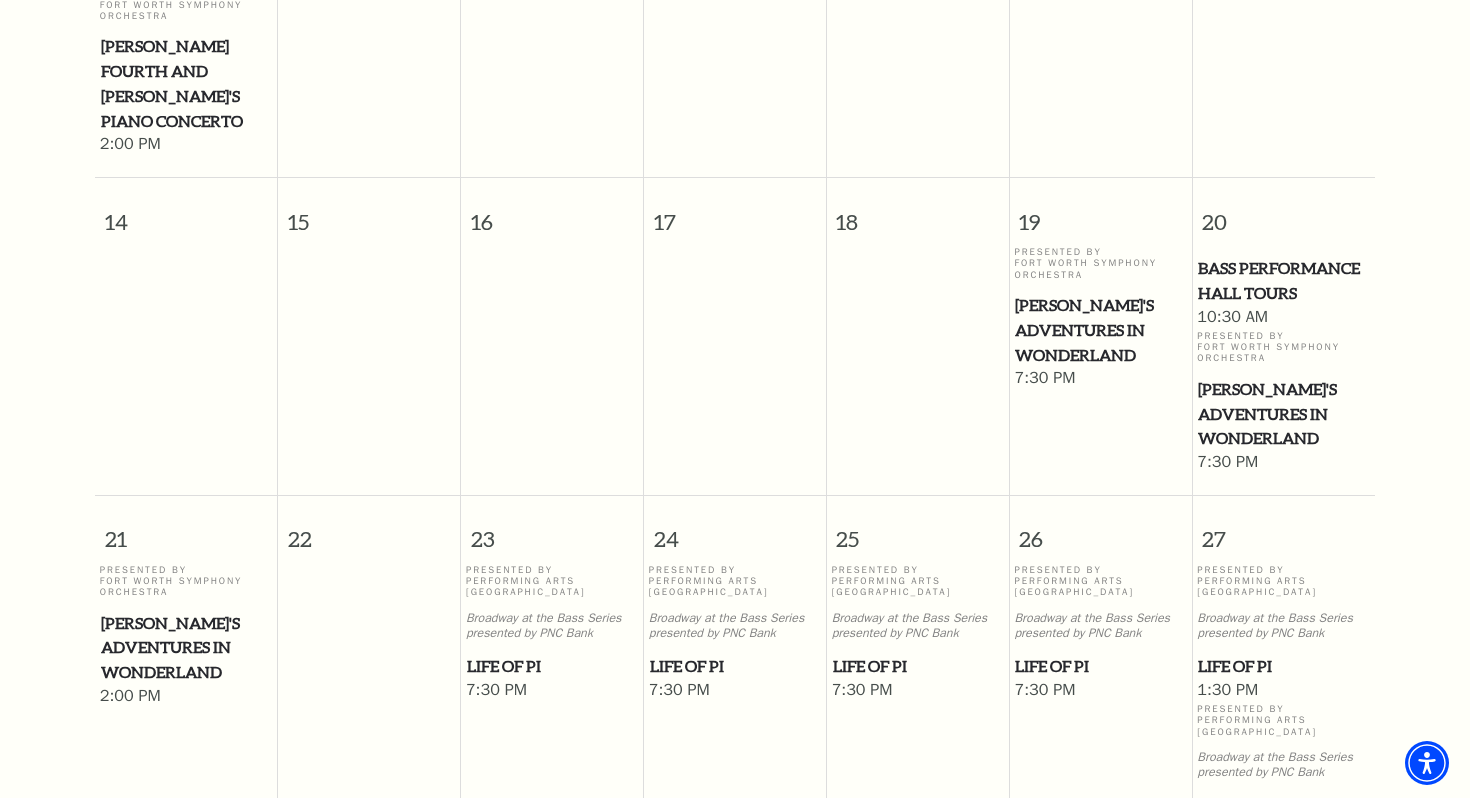 scroll, scrollTop: 0, scrollLeft: 0, axis: both 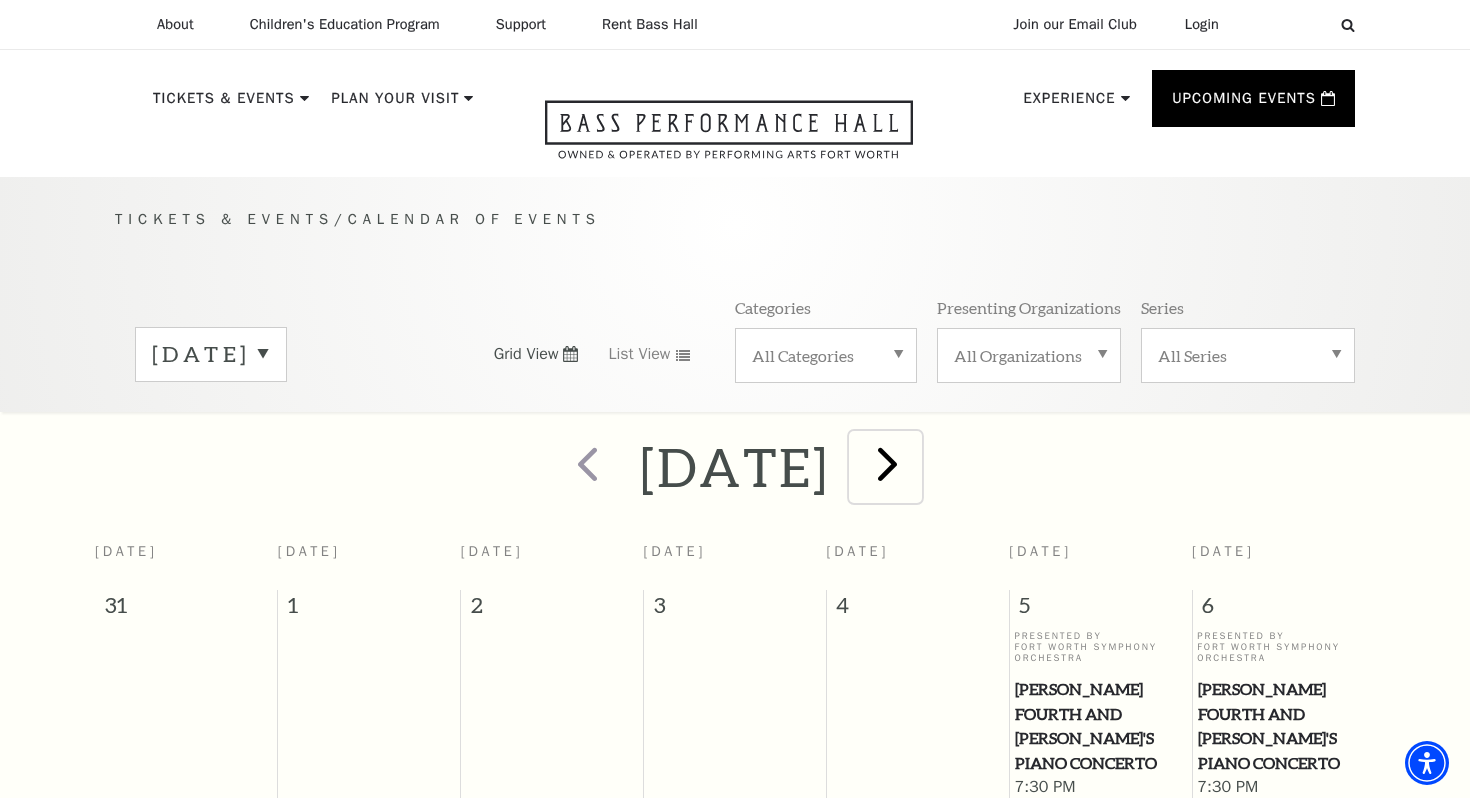 click at bounding box center (887, 463) 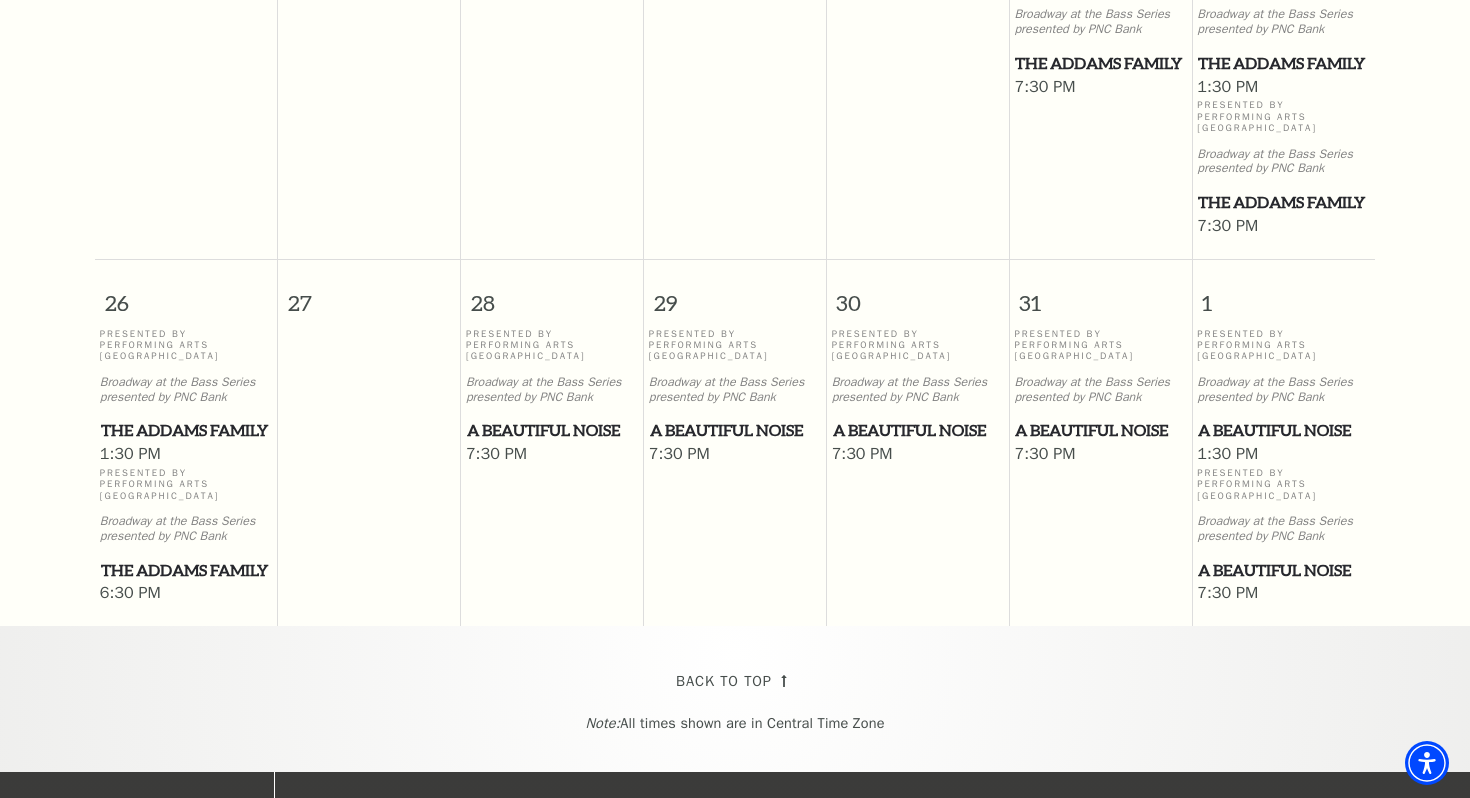 scroll, scrollTop: 1465, scrollLeft: 0, axis: vertical 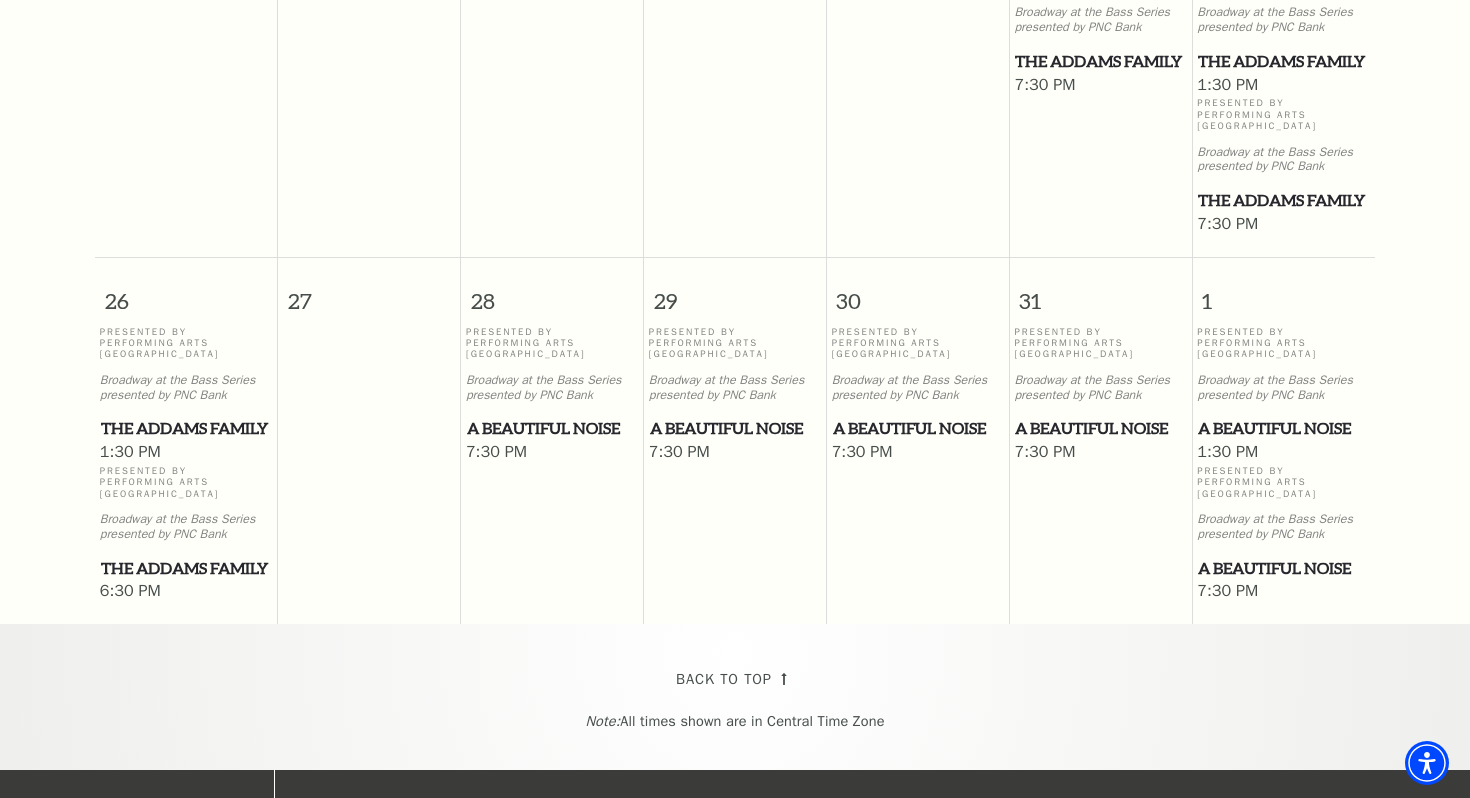 click on "A Beautiful Noise" at bounding box center [1100, 428] 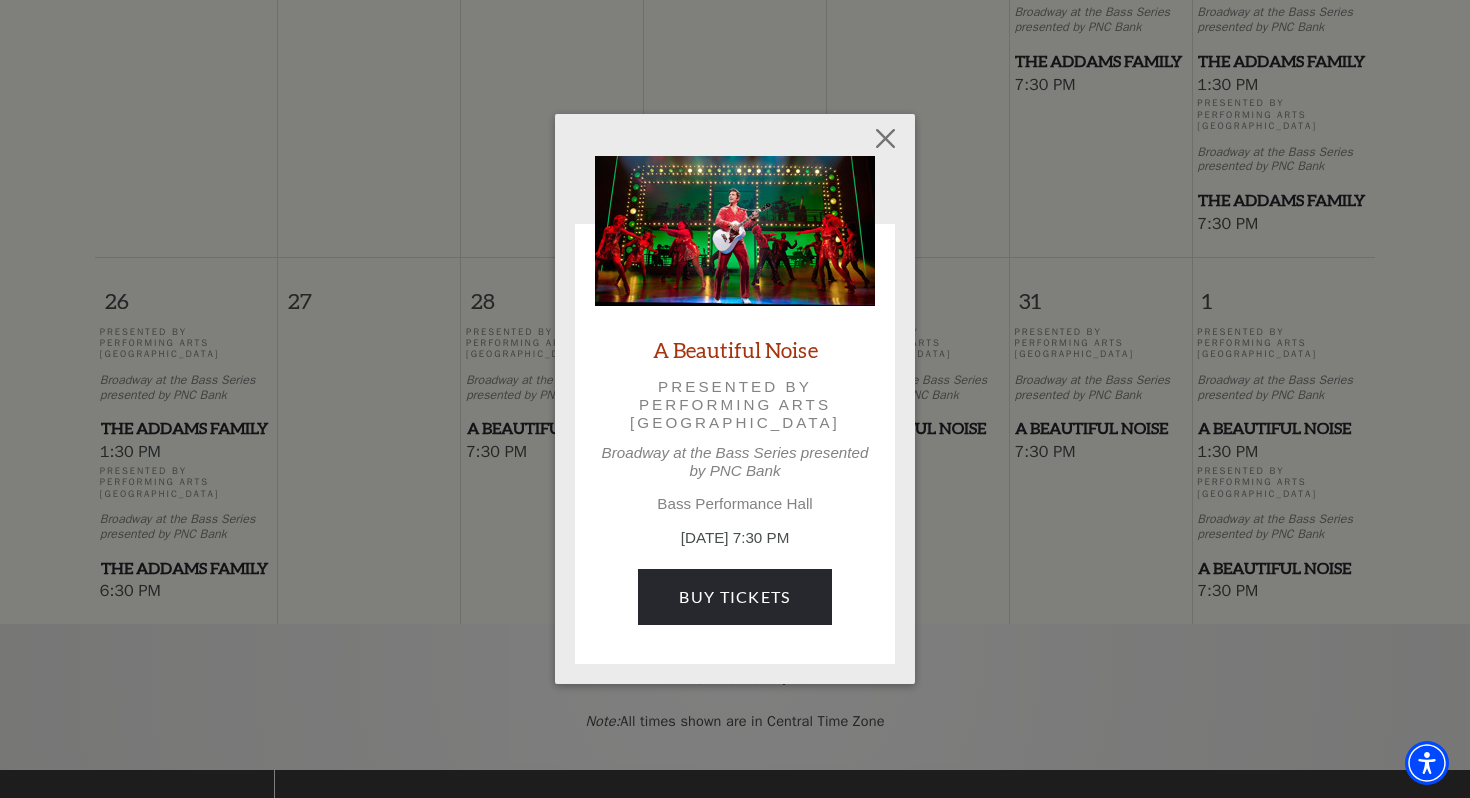 click at bounding box center (735, 231) 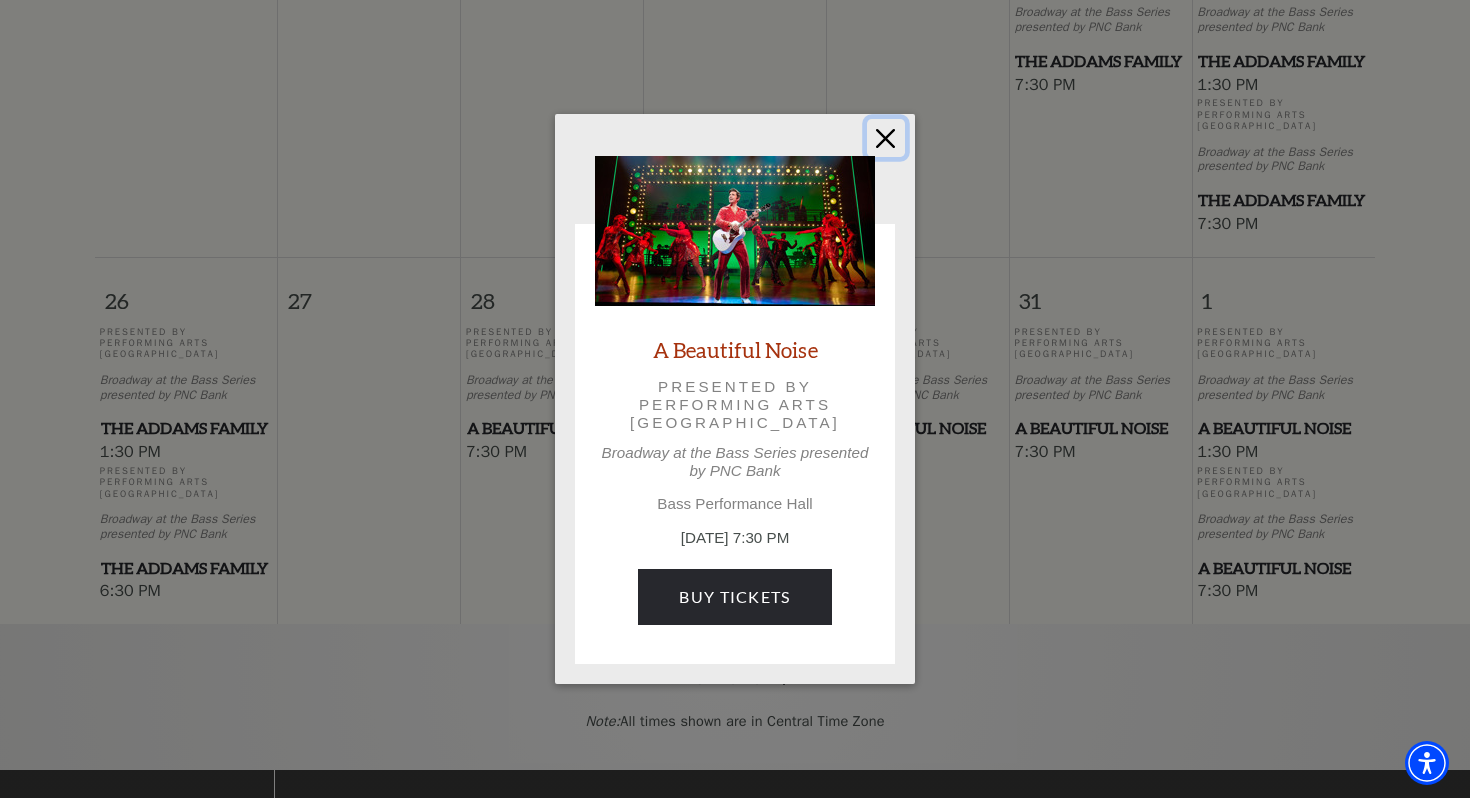 click at bounding box center [886, 138] 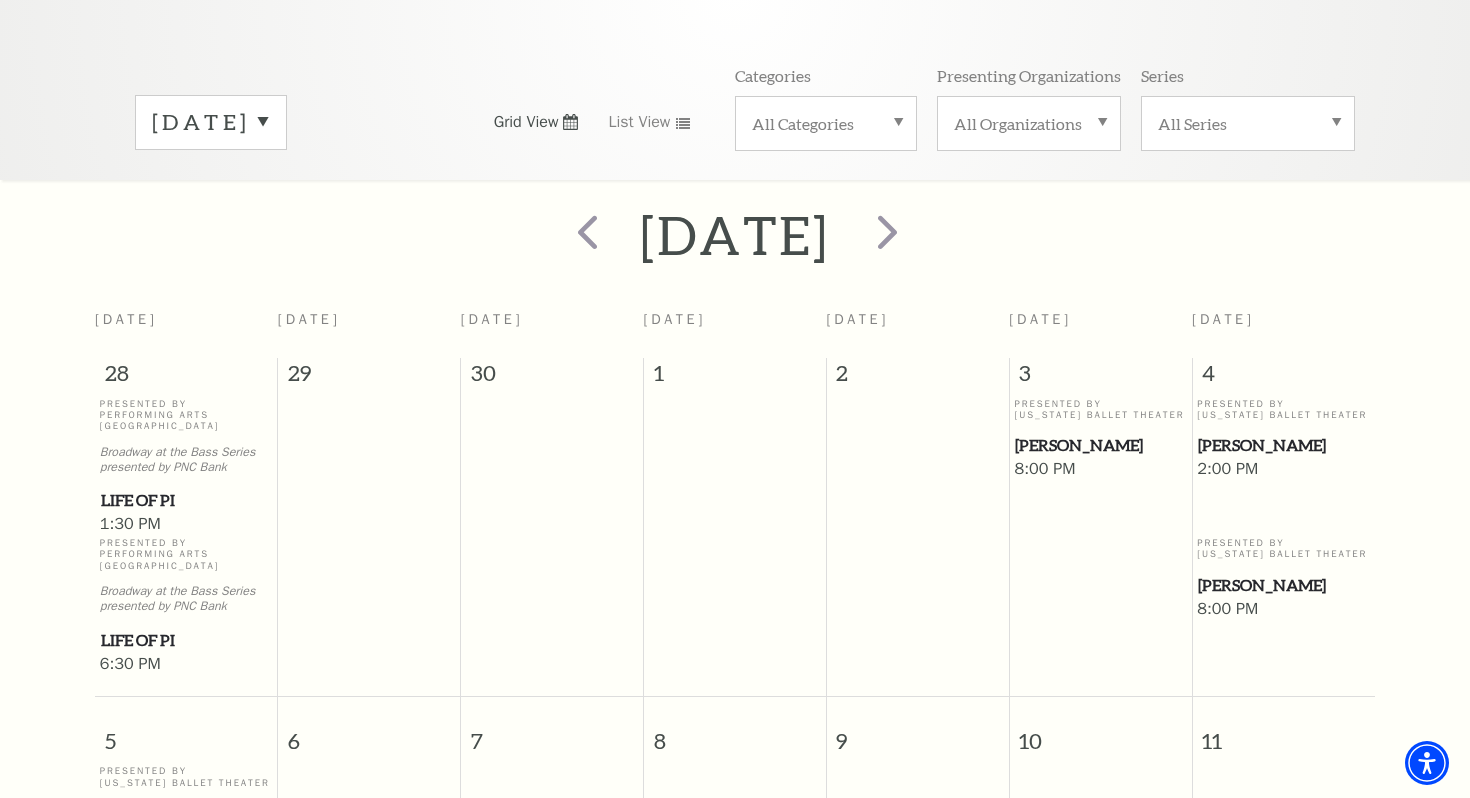 scroll, scrollTop: 234, scrollLeft: 0, axis: vertical 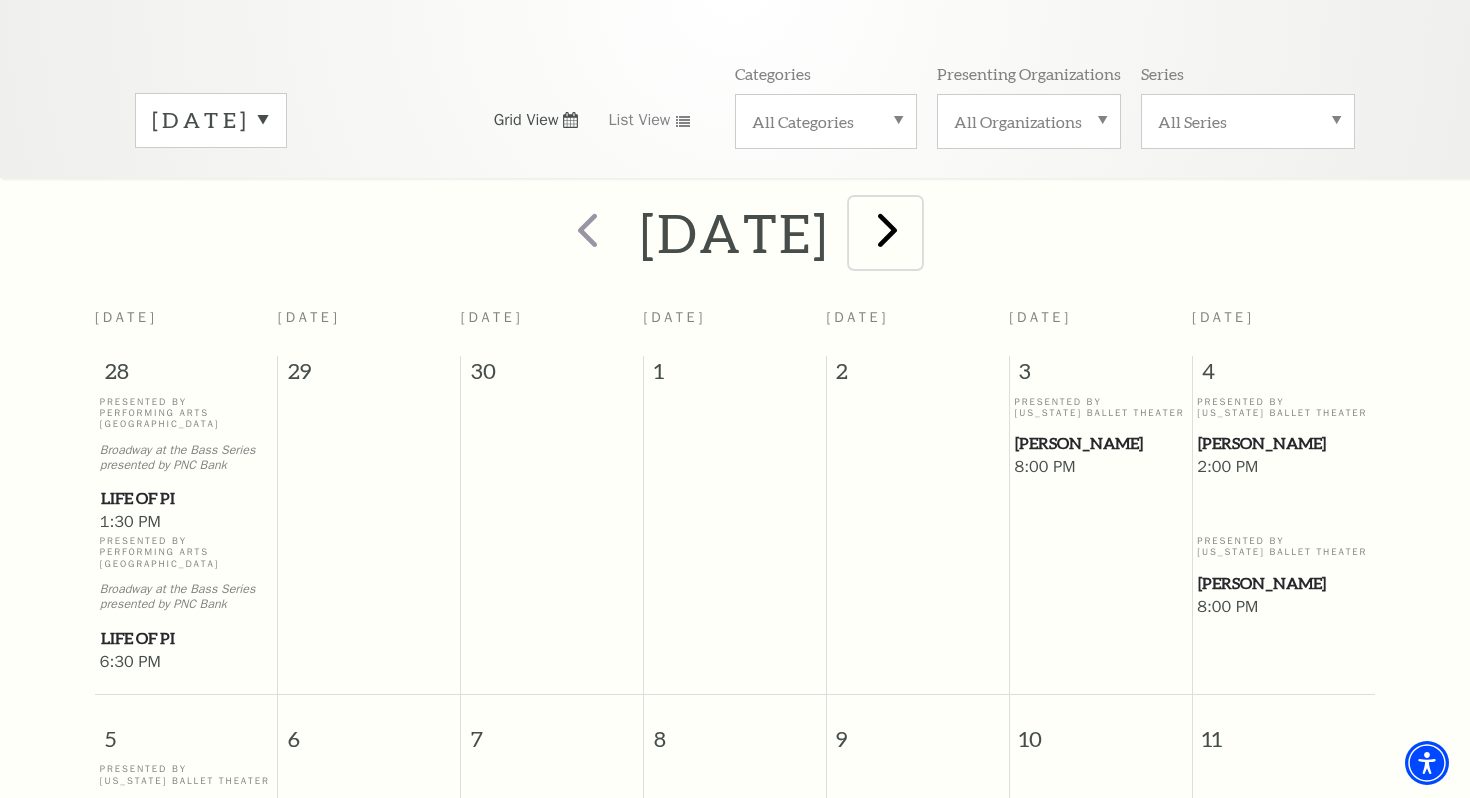 click at bounding box center (887, 229) 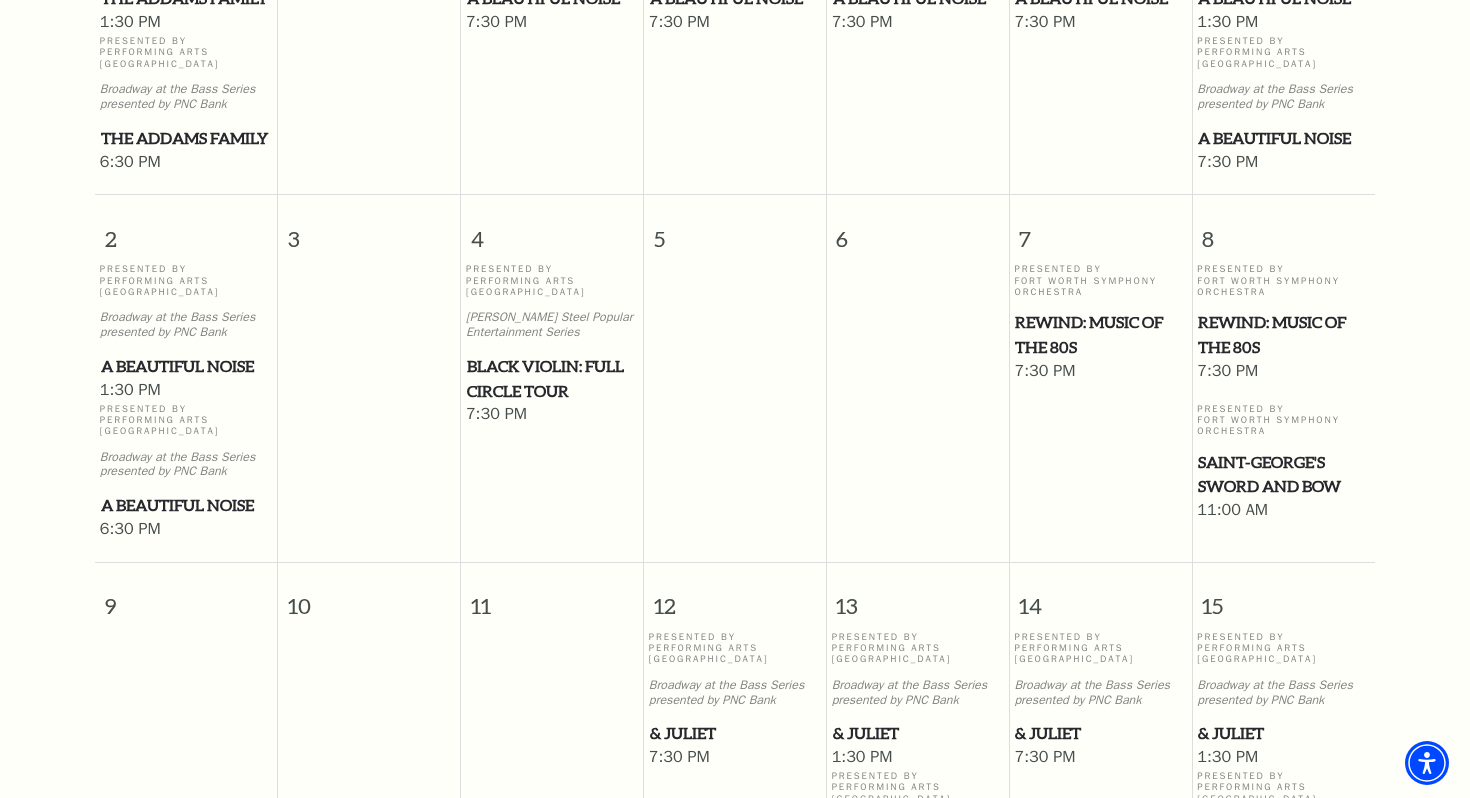 scroll, scrollTop: 738, scrollLeft: 0, axis: vertical 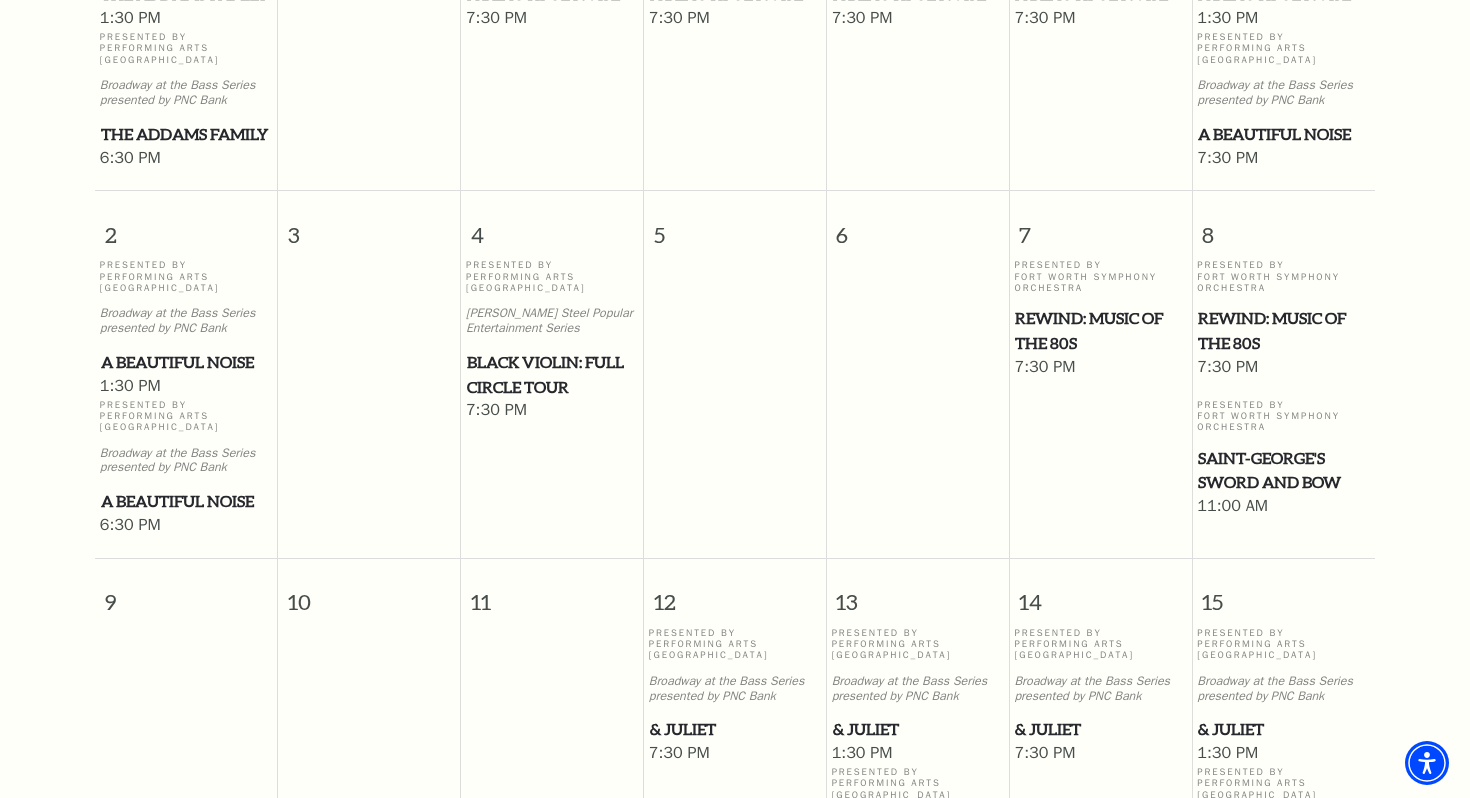 click on "Saint-George's Sword and Bow" at bounding box center [1283, 470] 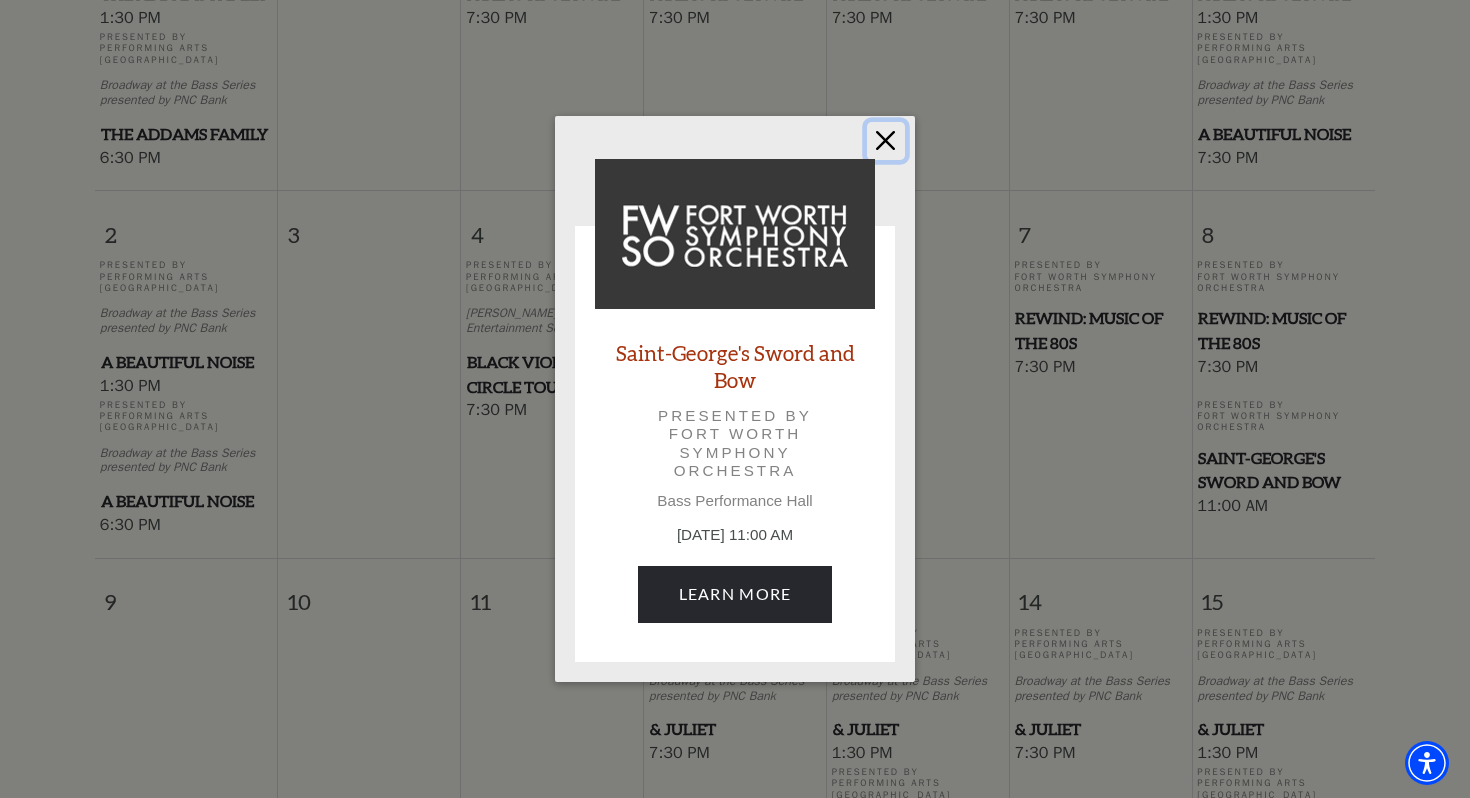 click at bounding box center [886, 141] 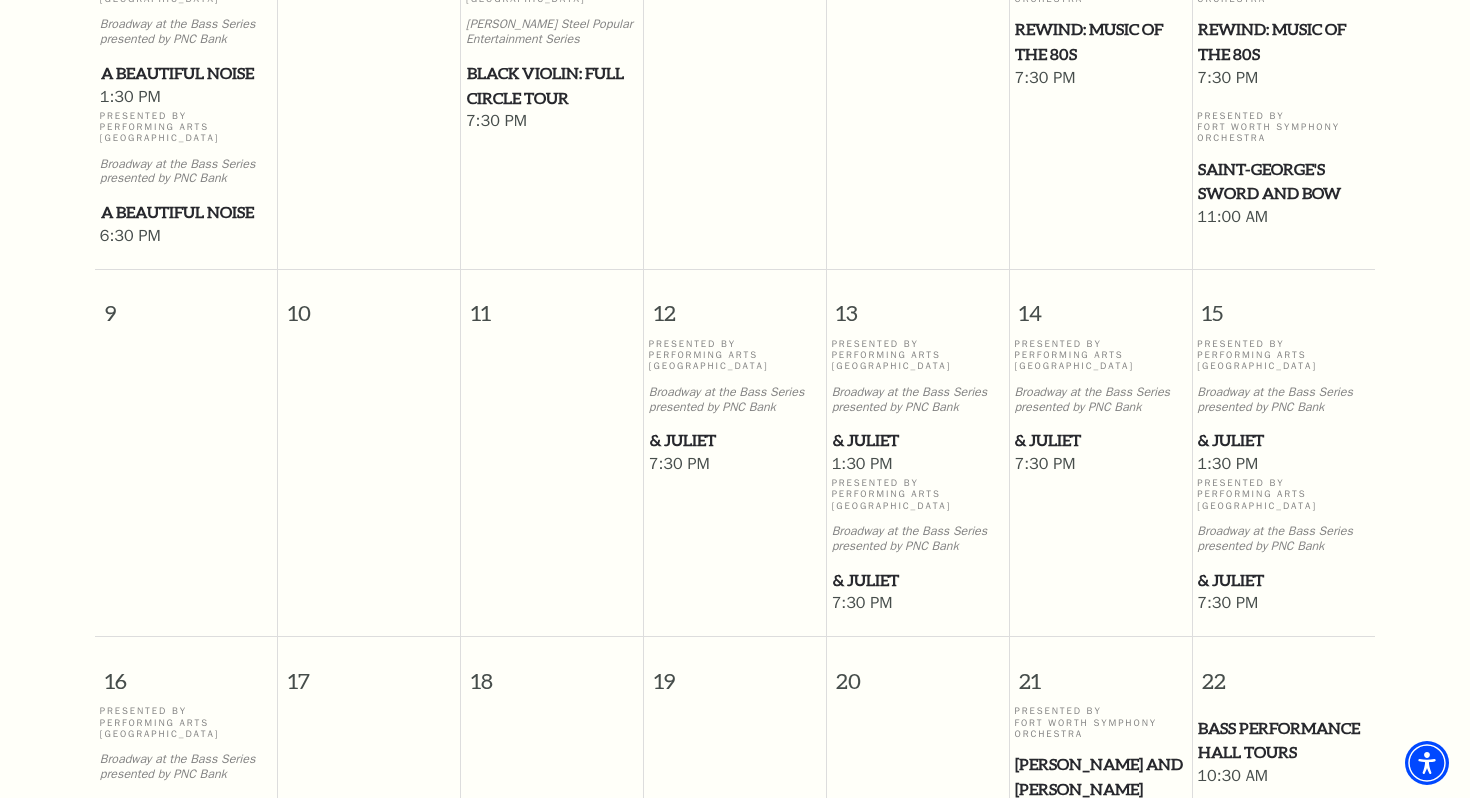 scroll, scrollTop: 1167, scrollLeft: 0, axis: vertical 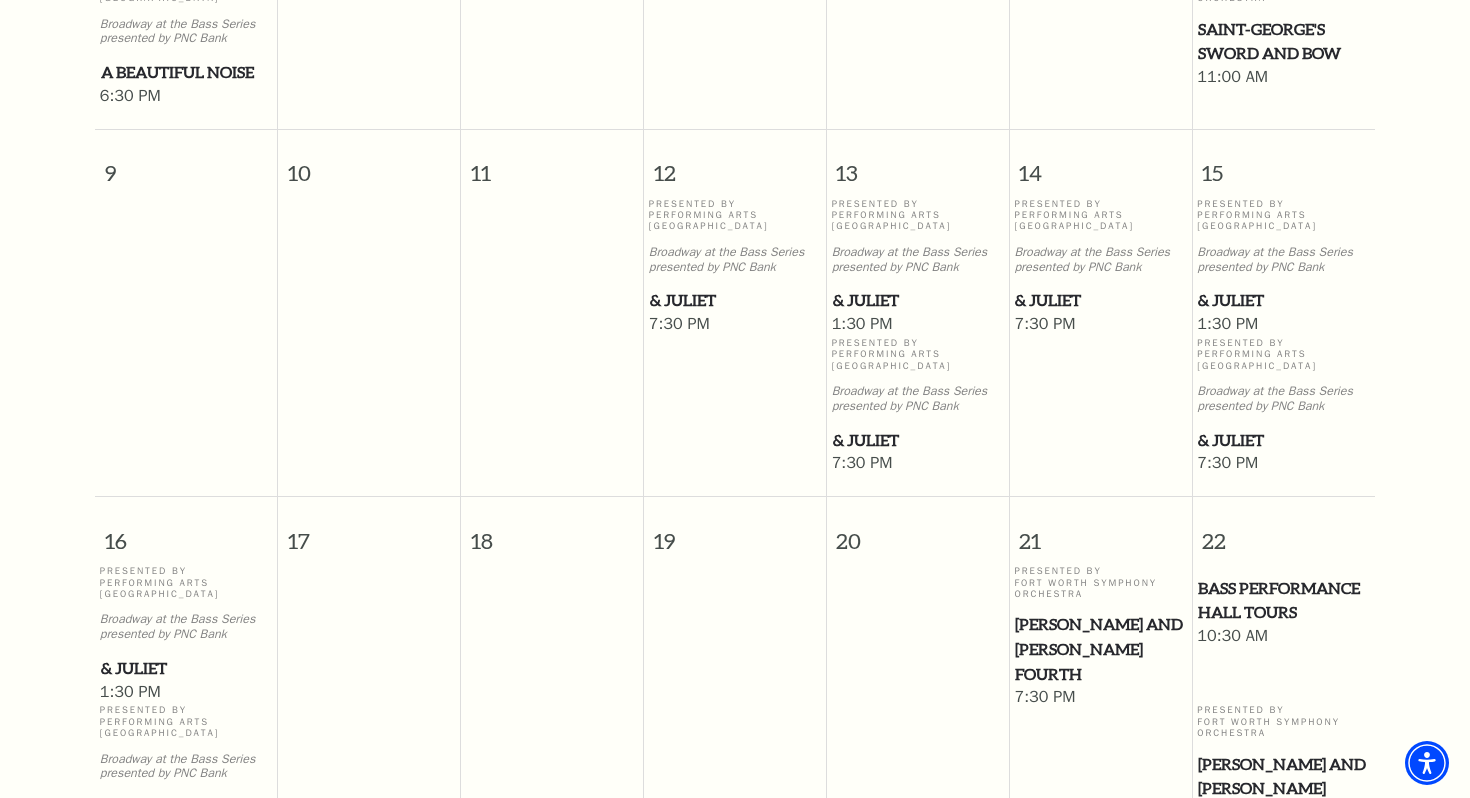 click on "& Juliet" at bounding box center [918, 300] 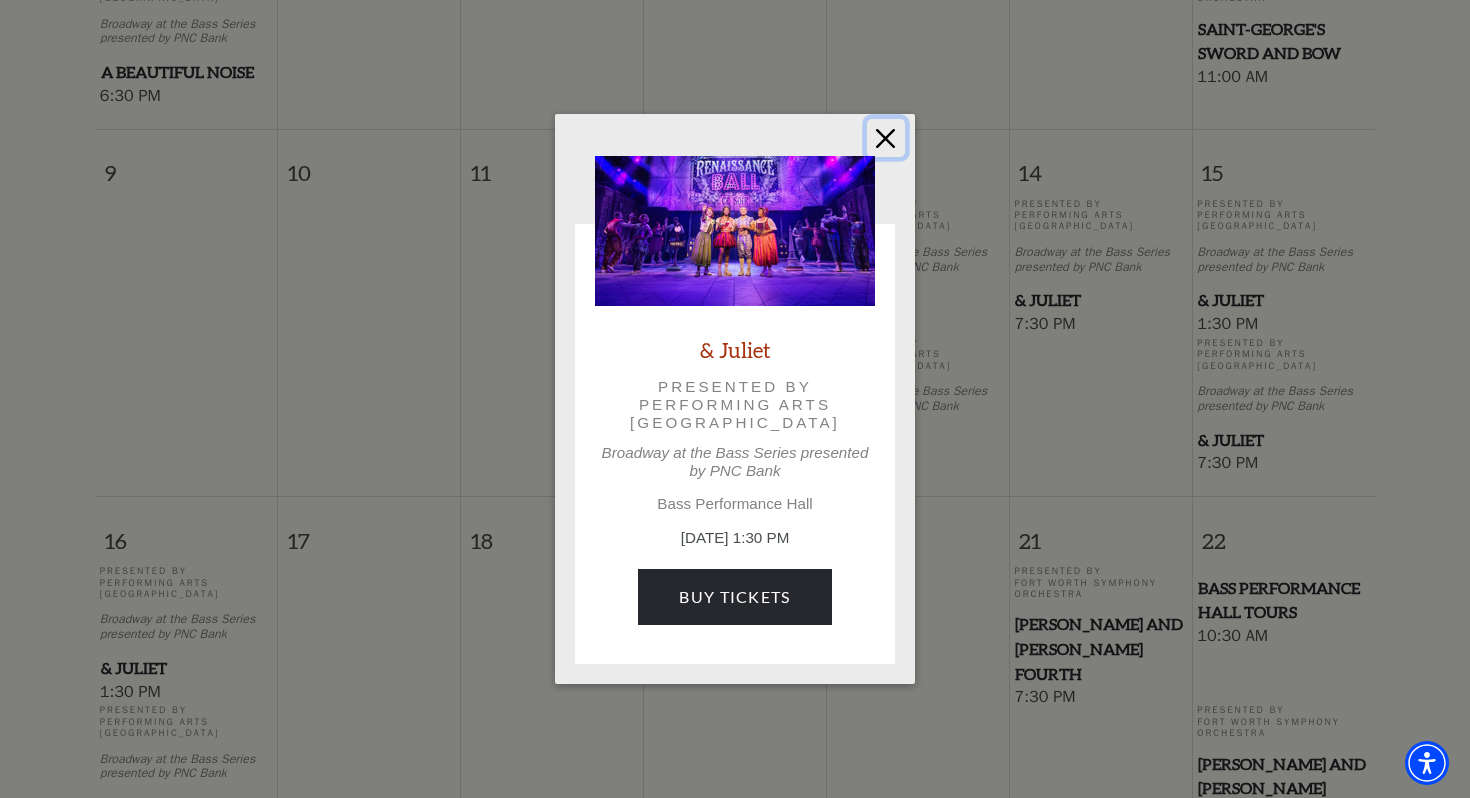 click at bounding box center [886, 138] 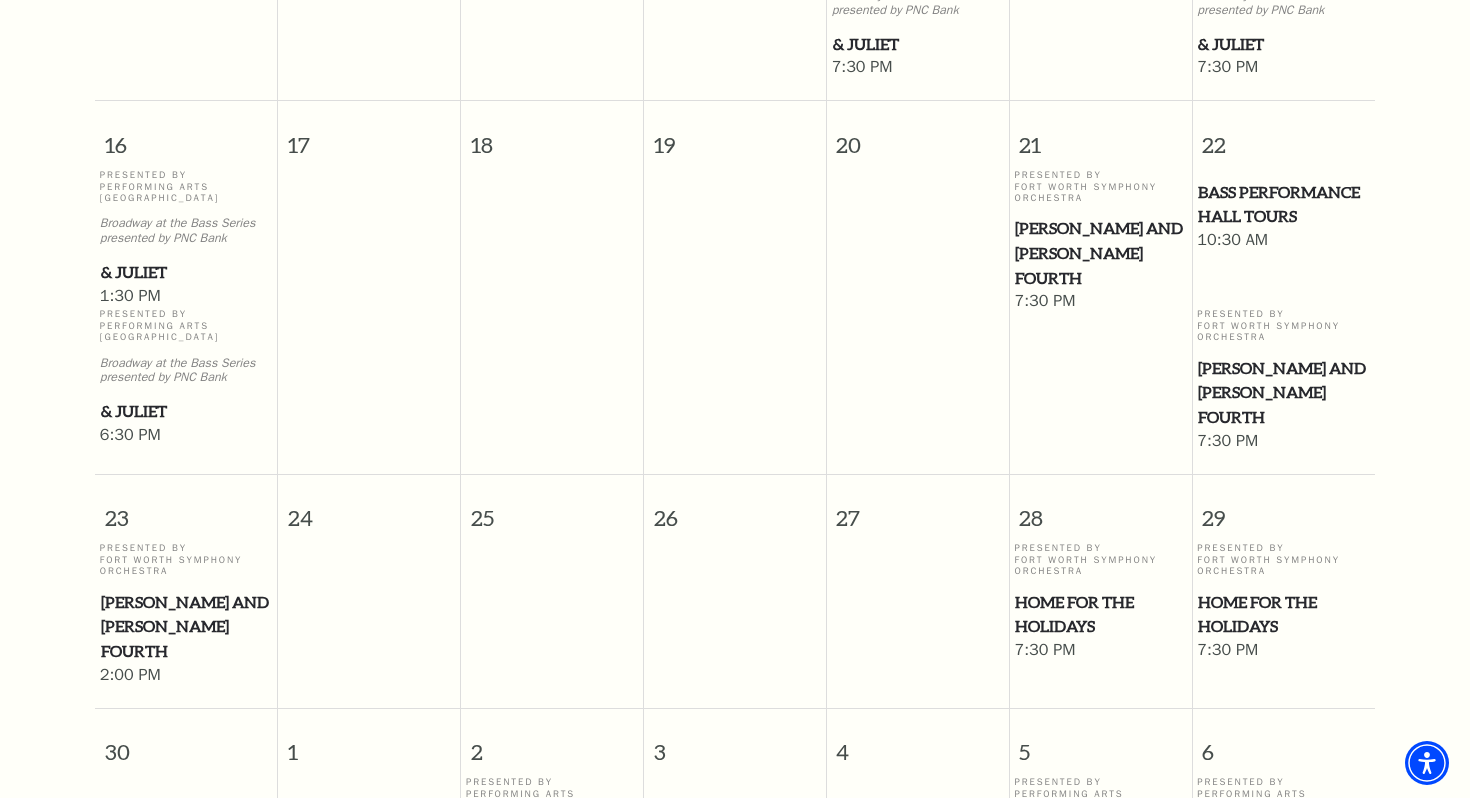 scroll, scrollTop: 1721, scrollLeft: 0, axis: vertical 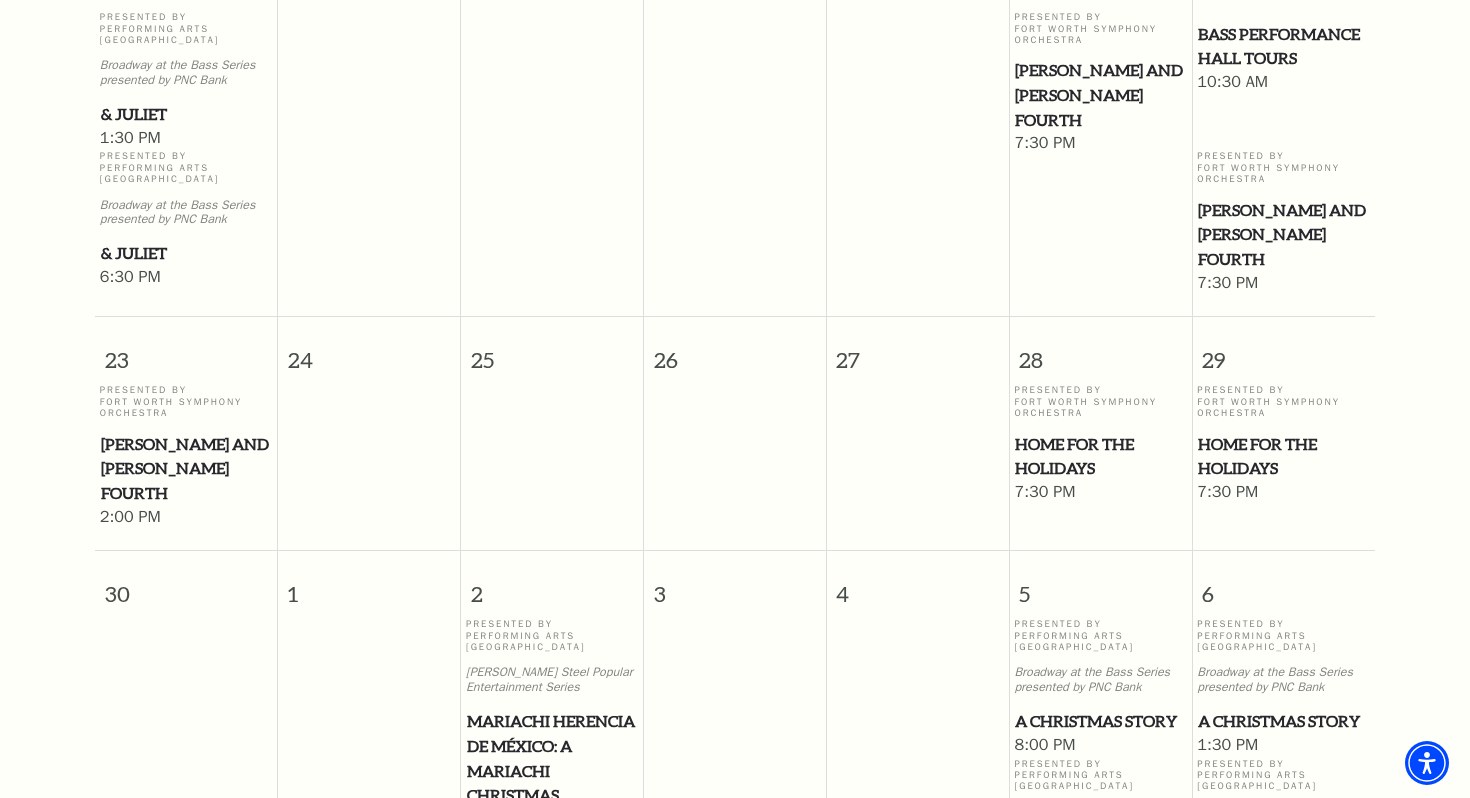 click on "Home for the Holidays" at bounding box center [1100, 456] 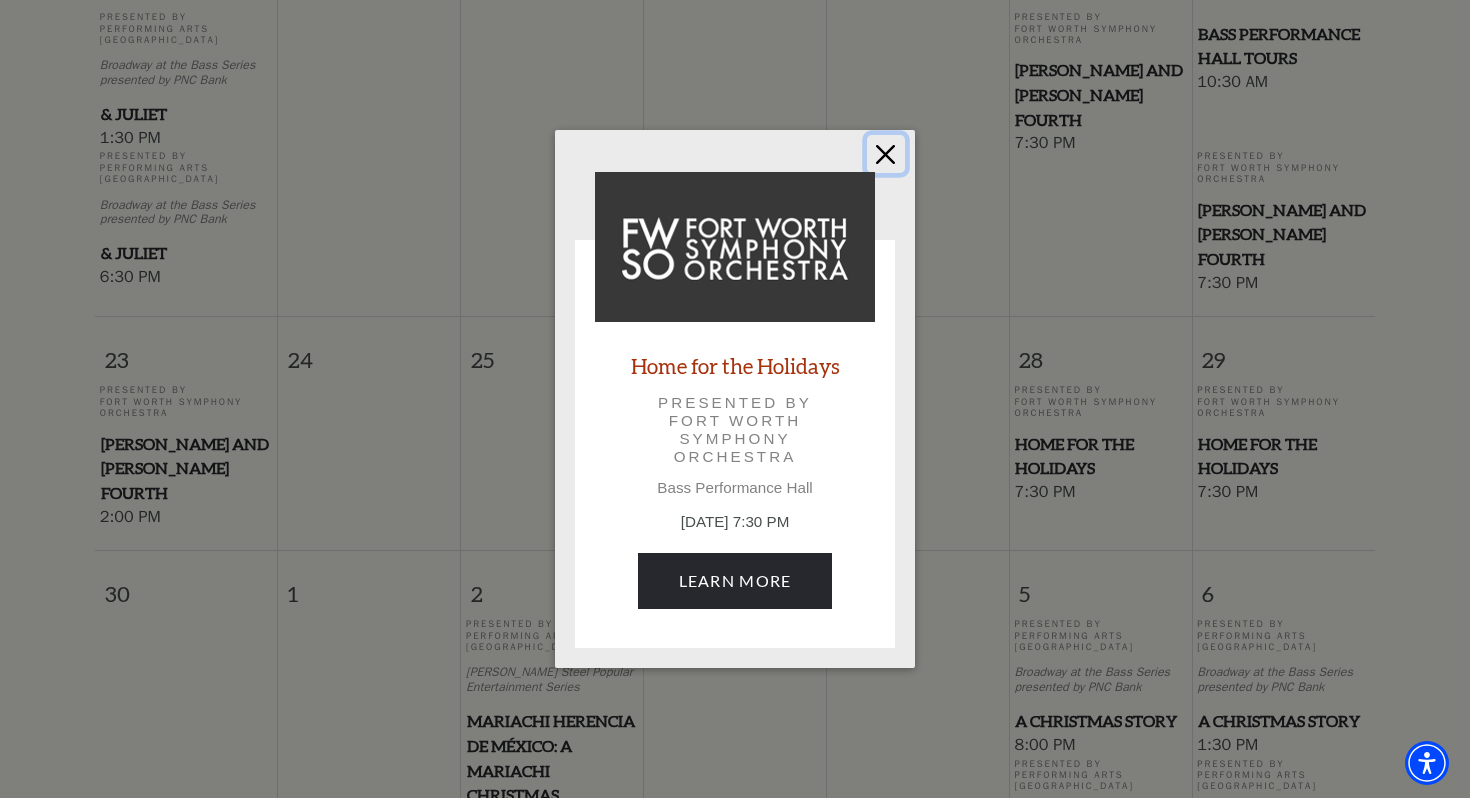 click at bounding box center [886, 154] 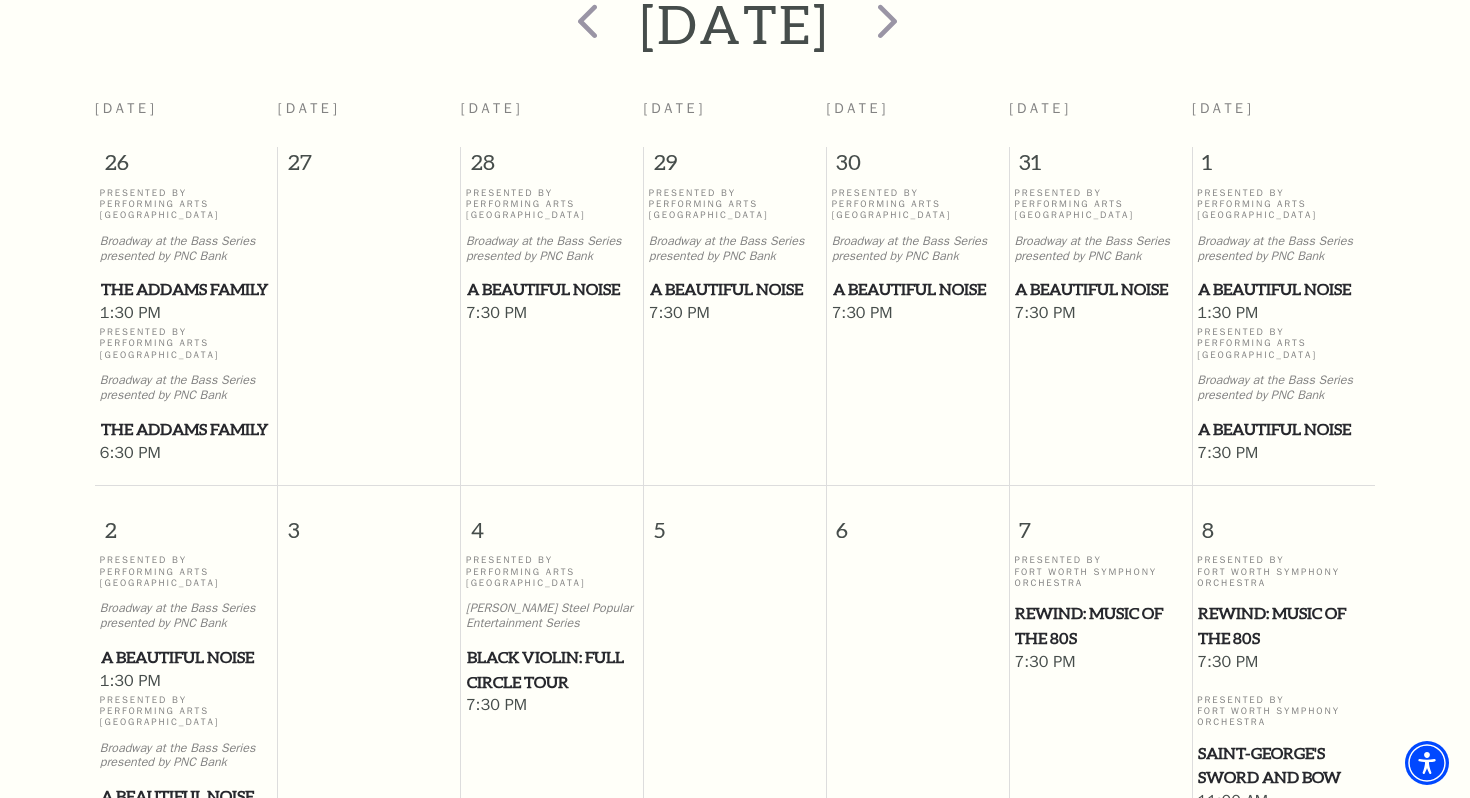 scroll, scrollTop: 406, scrollLeft: 0, axis: vertical 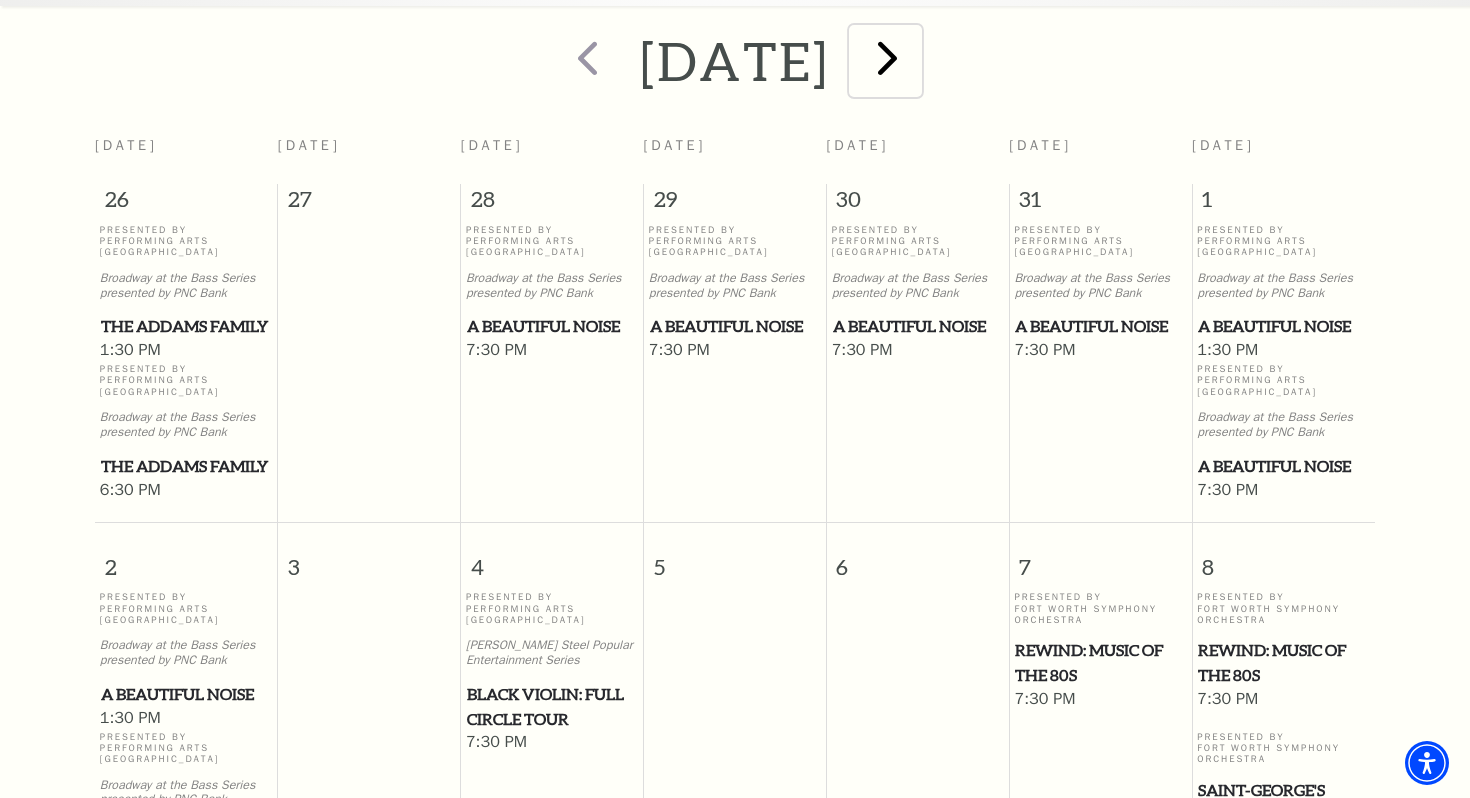 click at bounding box center [887, 57] 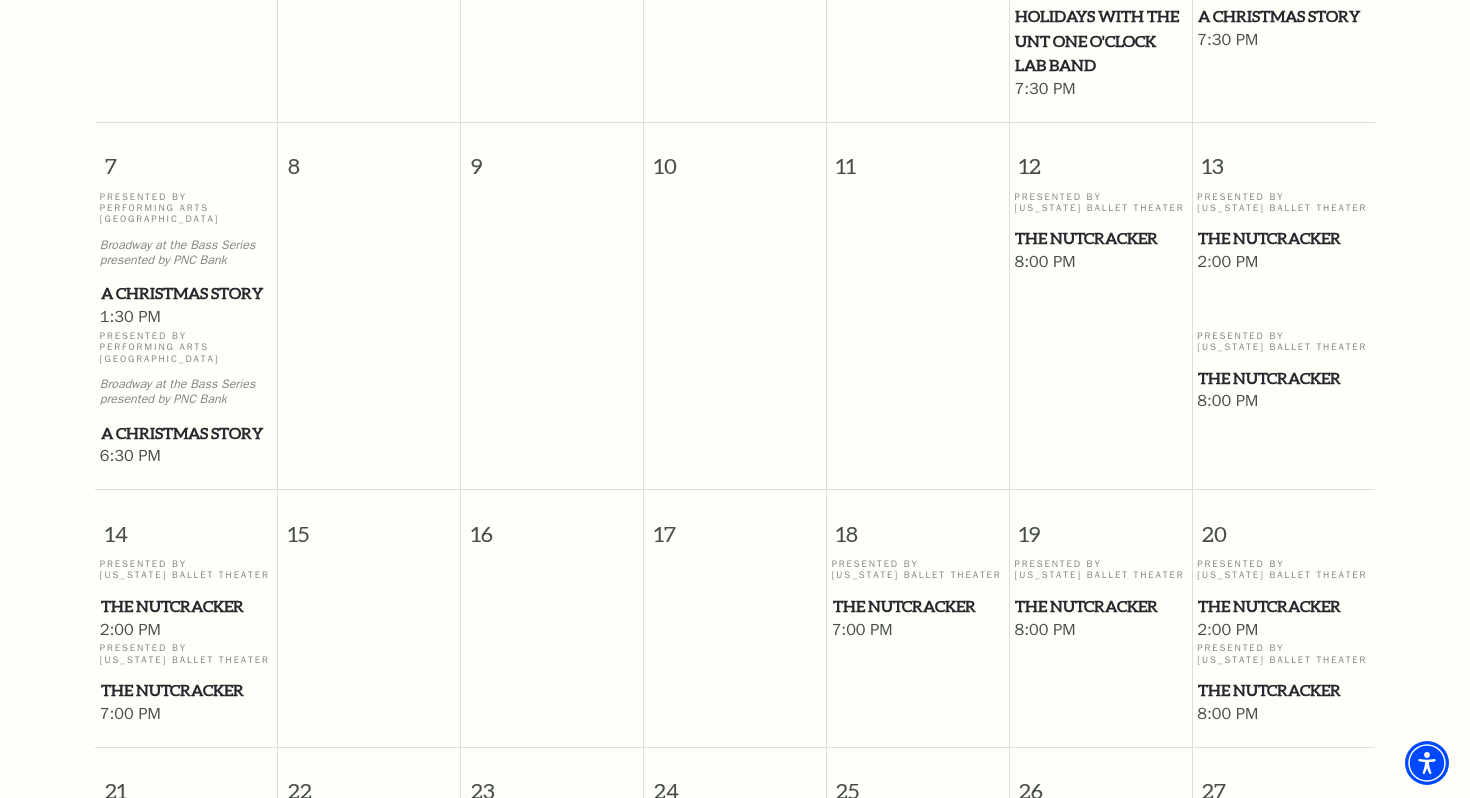 scroll, scrollTop: 822, scrollLeft: 0, axis: vertical 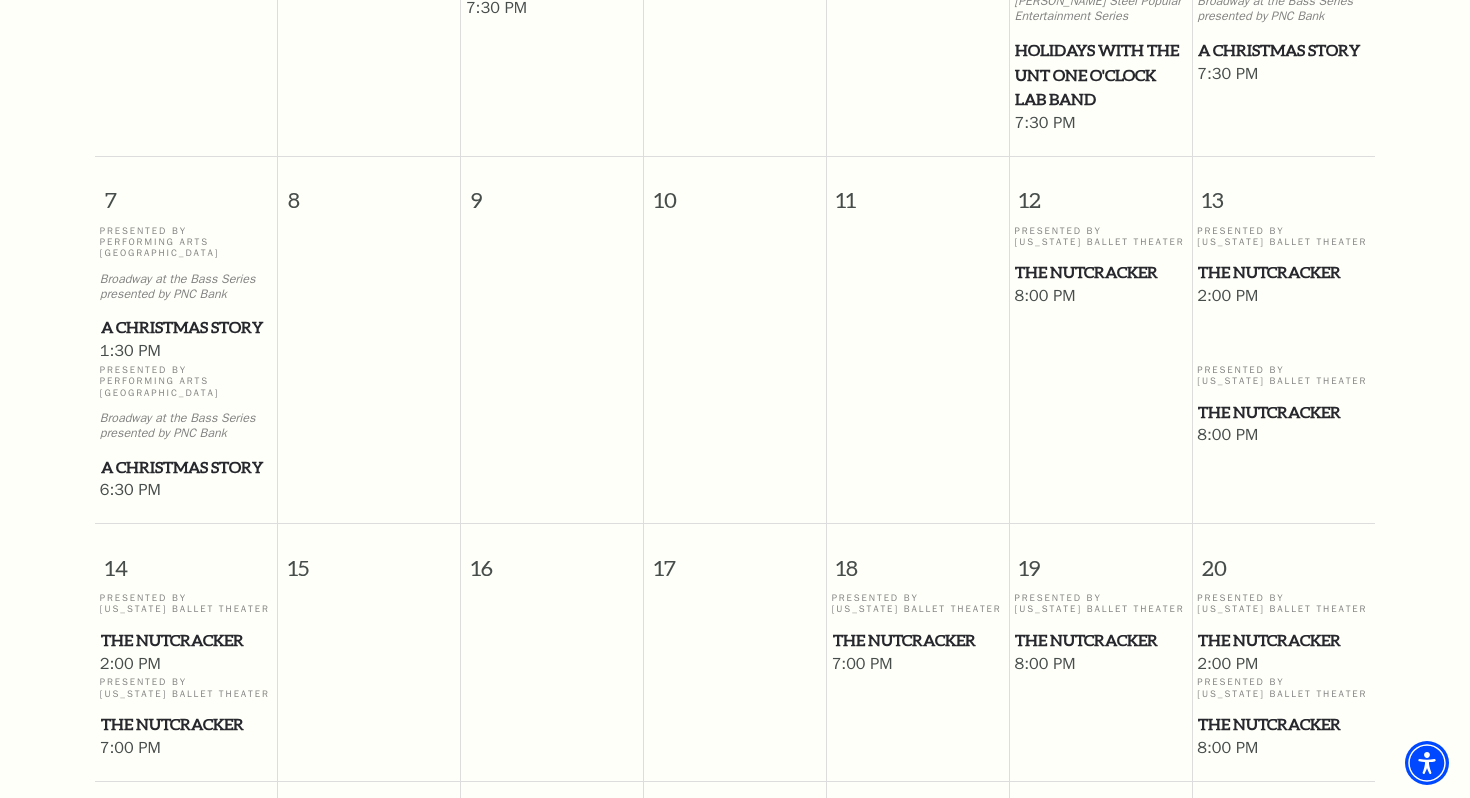 click on "The Nutcracker" at bounding box center (1283, 272) 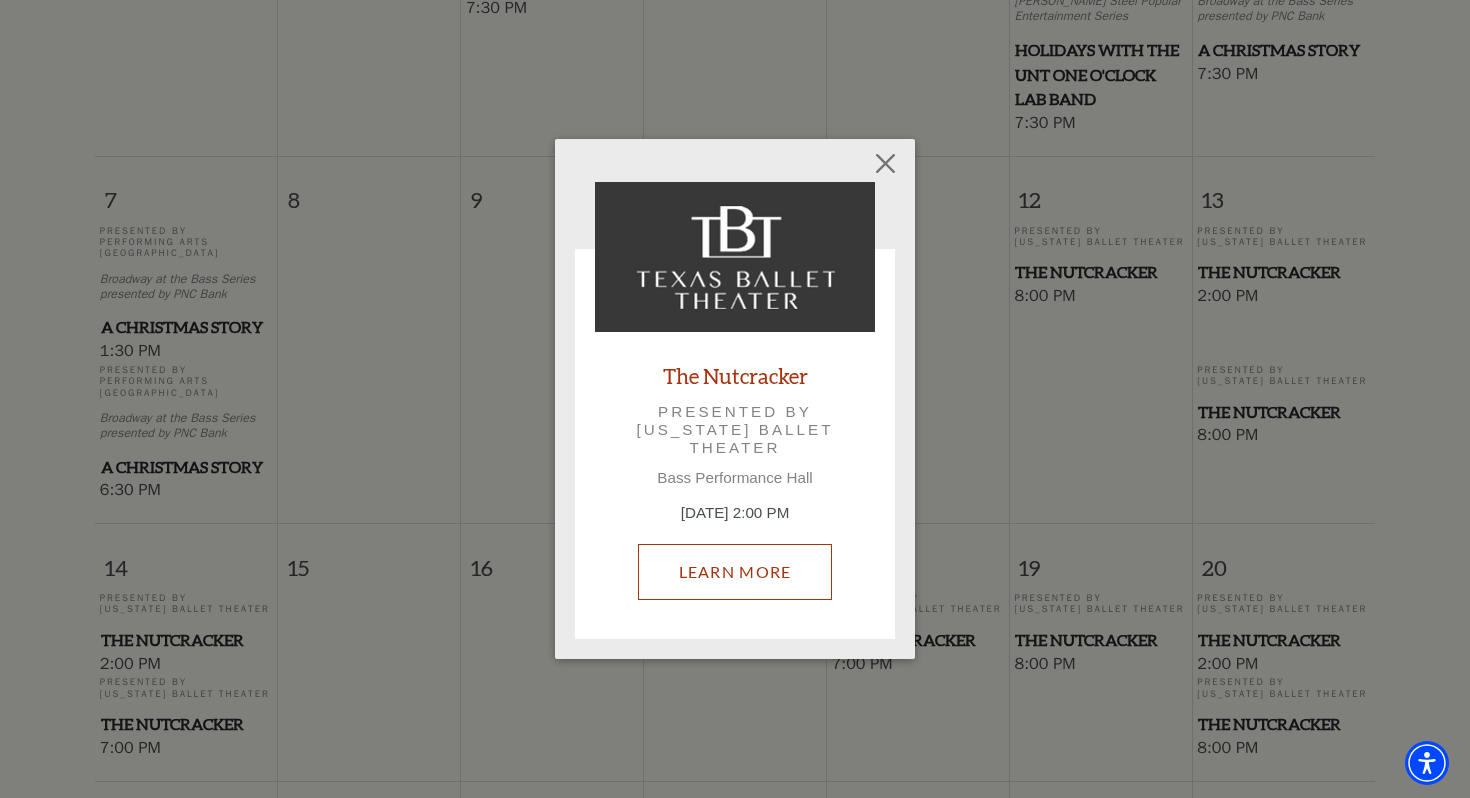 click on "Learn More" at bounding box center (735, 572) 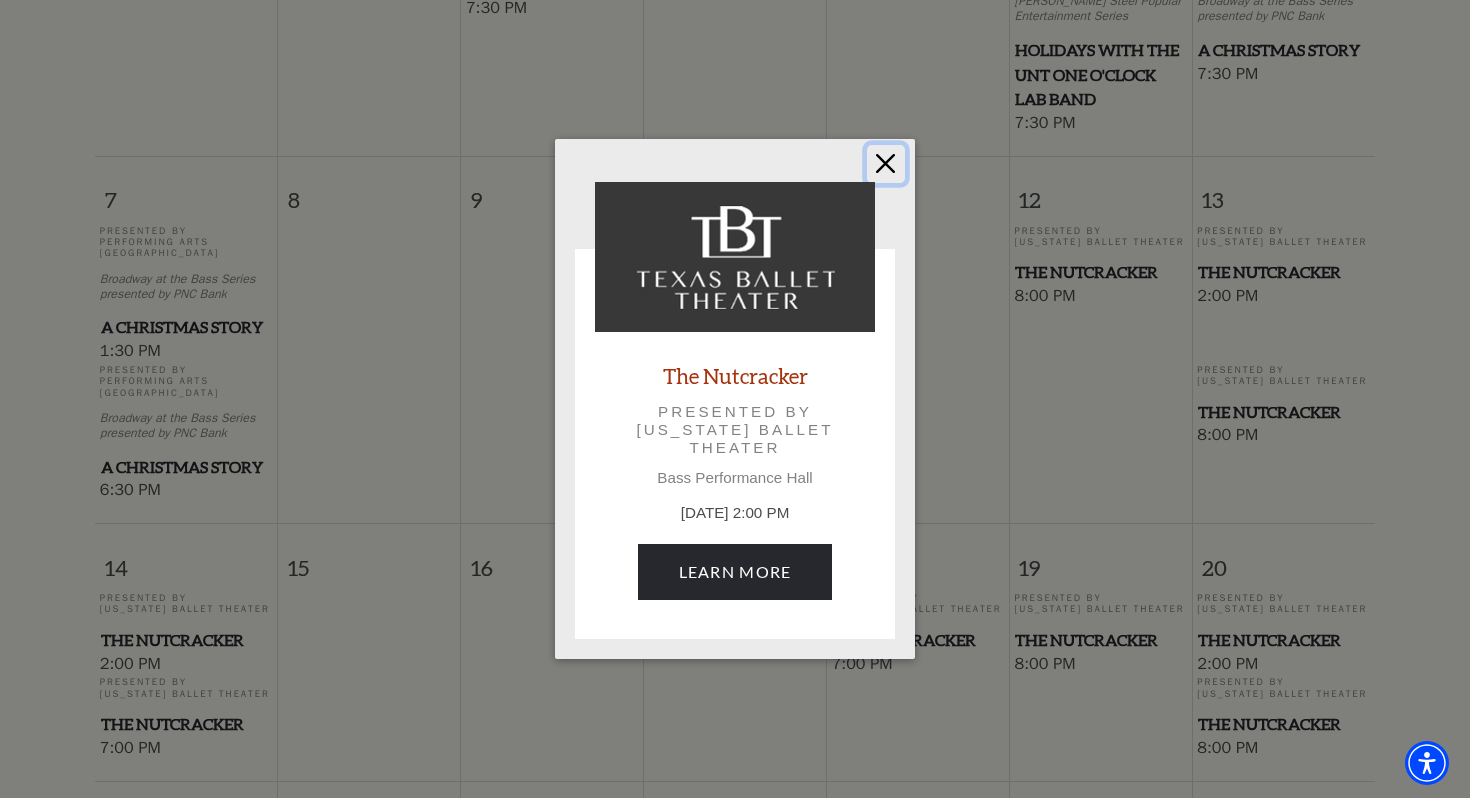 click at bounding box center [886, 164] 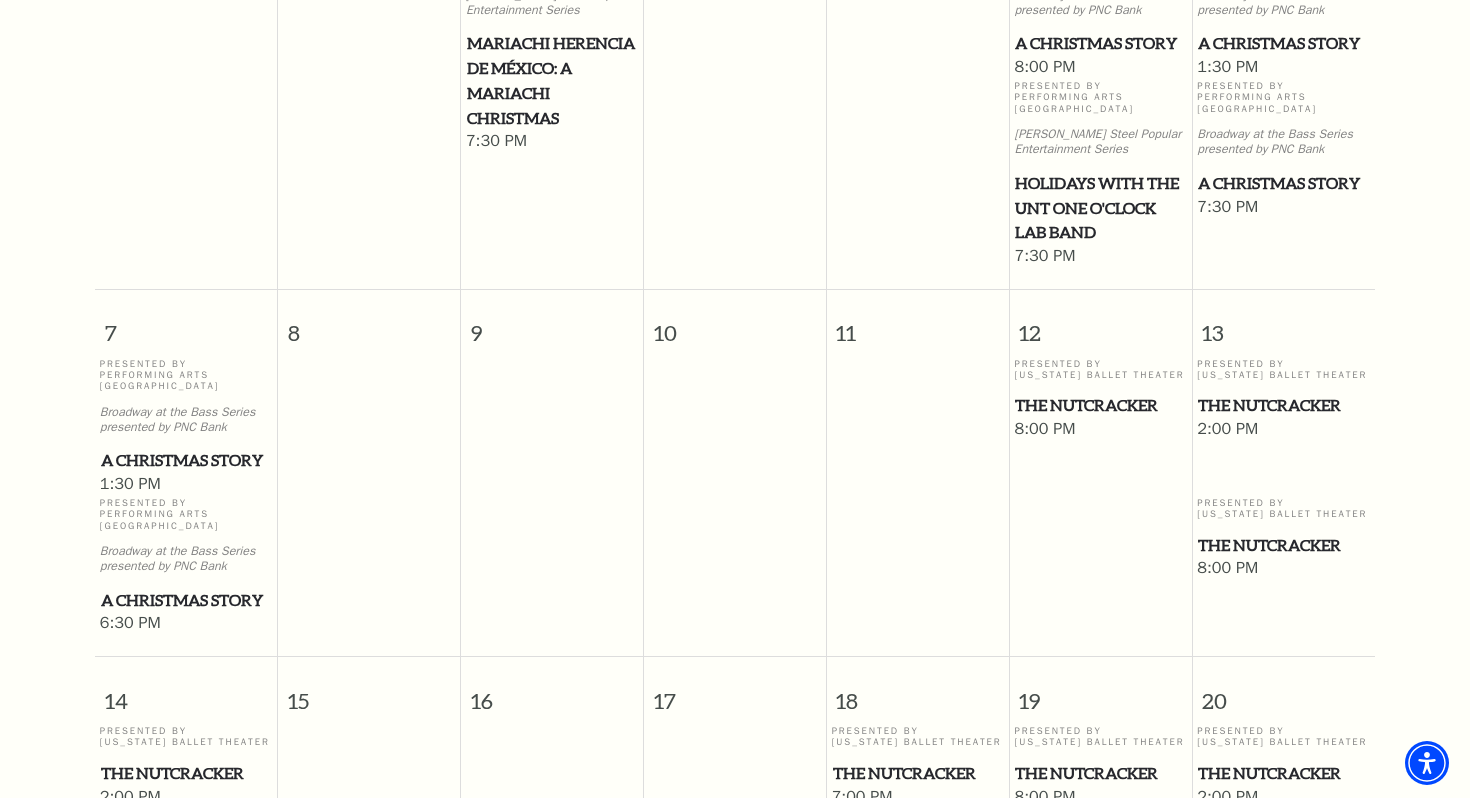scroll, scrollTop: 682, scrollLeft: 0, axis: vertical 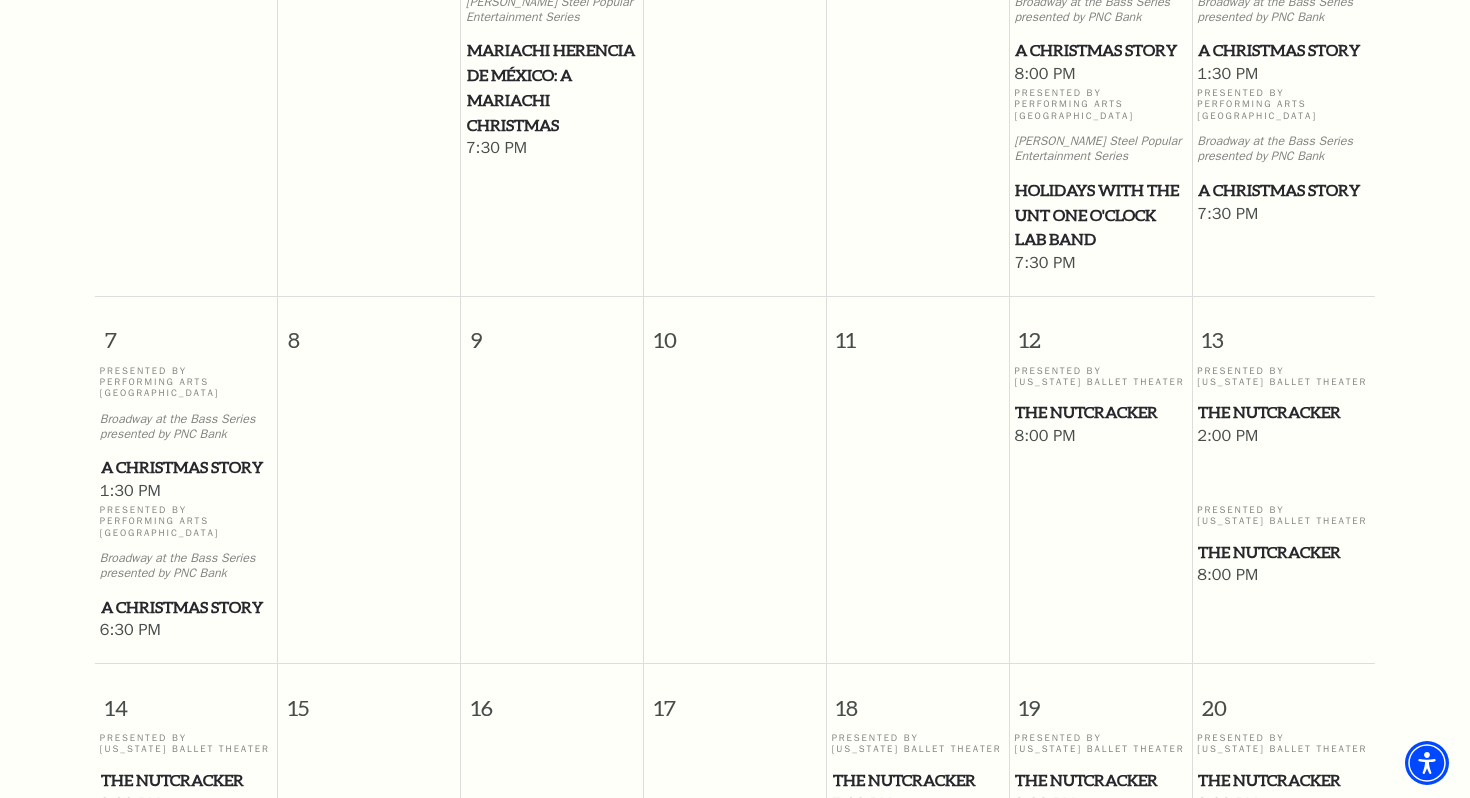 click on "A Christmas Story" at bounding box center (1283, 190) 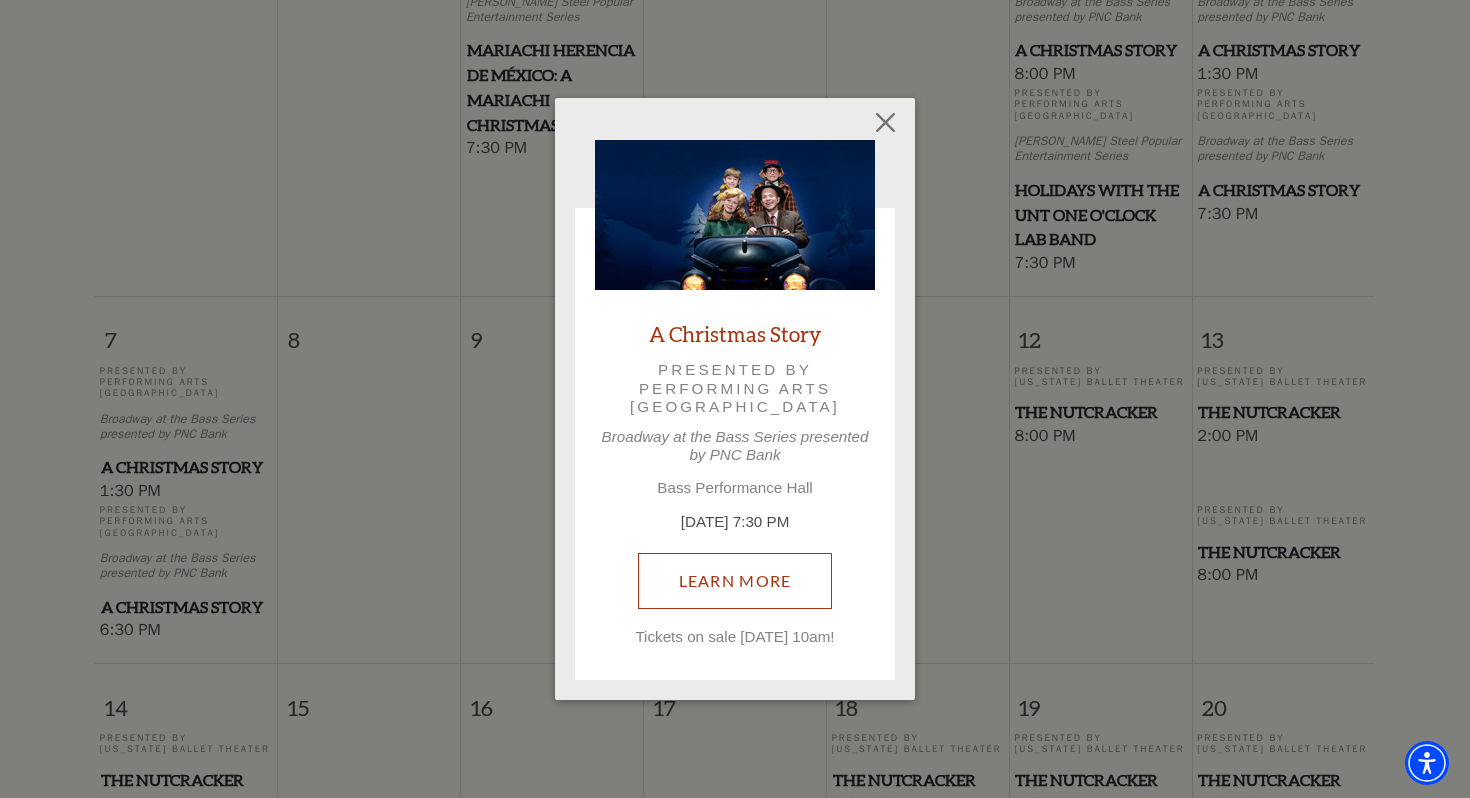 click on "Learn More" at bounding box center (735, 581) 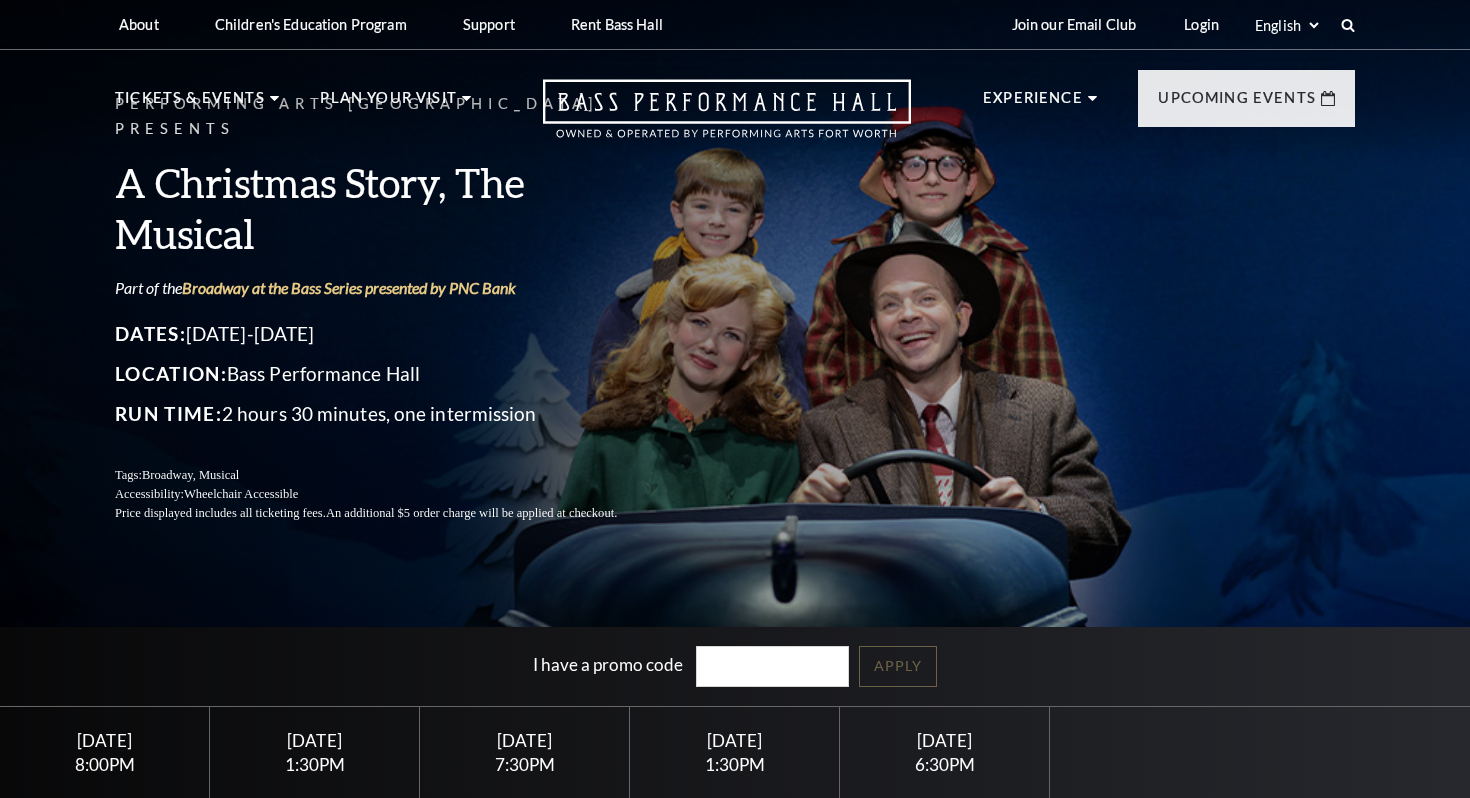 scroll, scrollTop: 0, scrollLeft: 0, axis: both 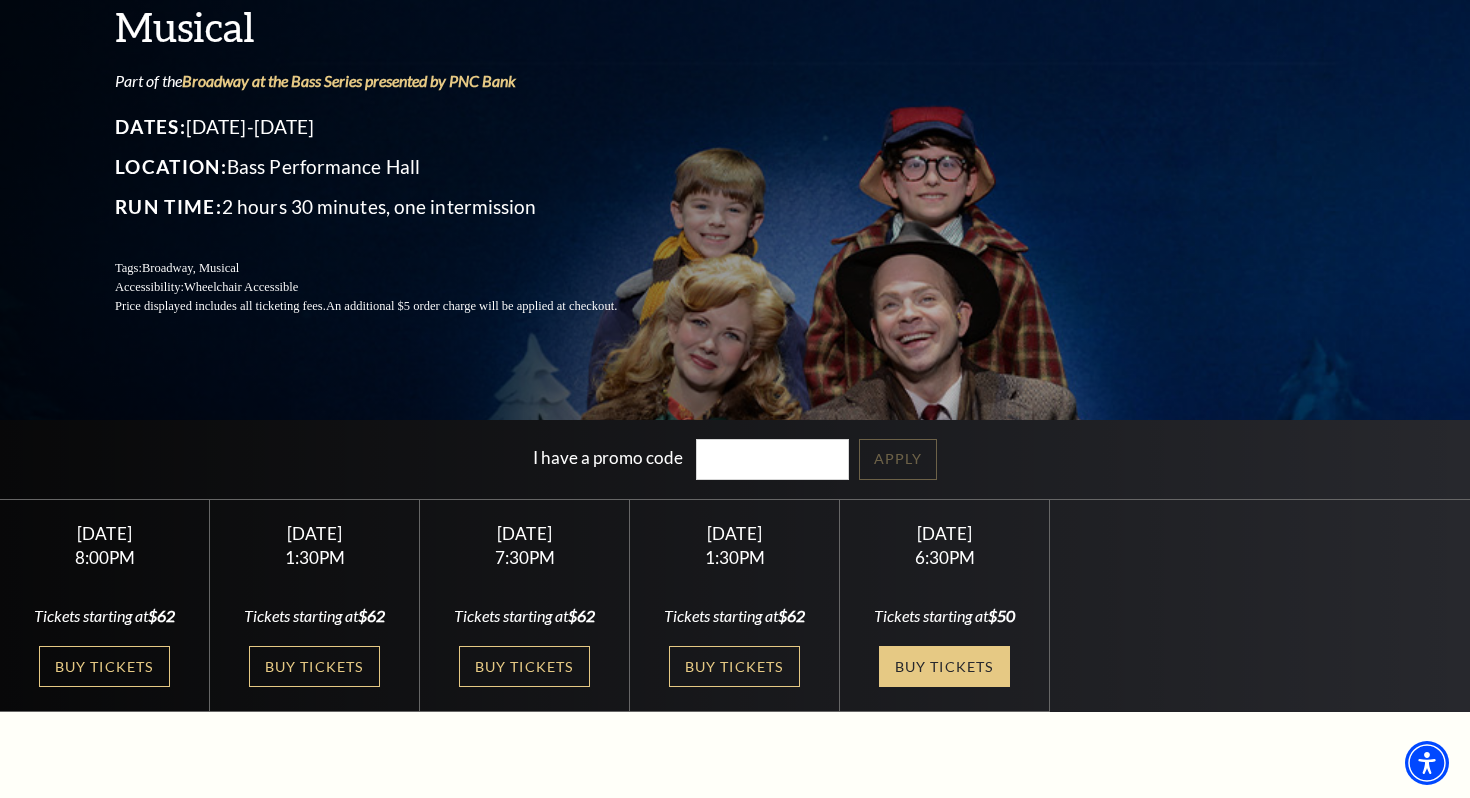 click on "Buy Tickets" at bounding box center [944, 666] 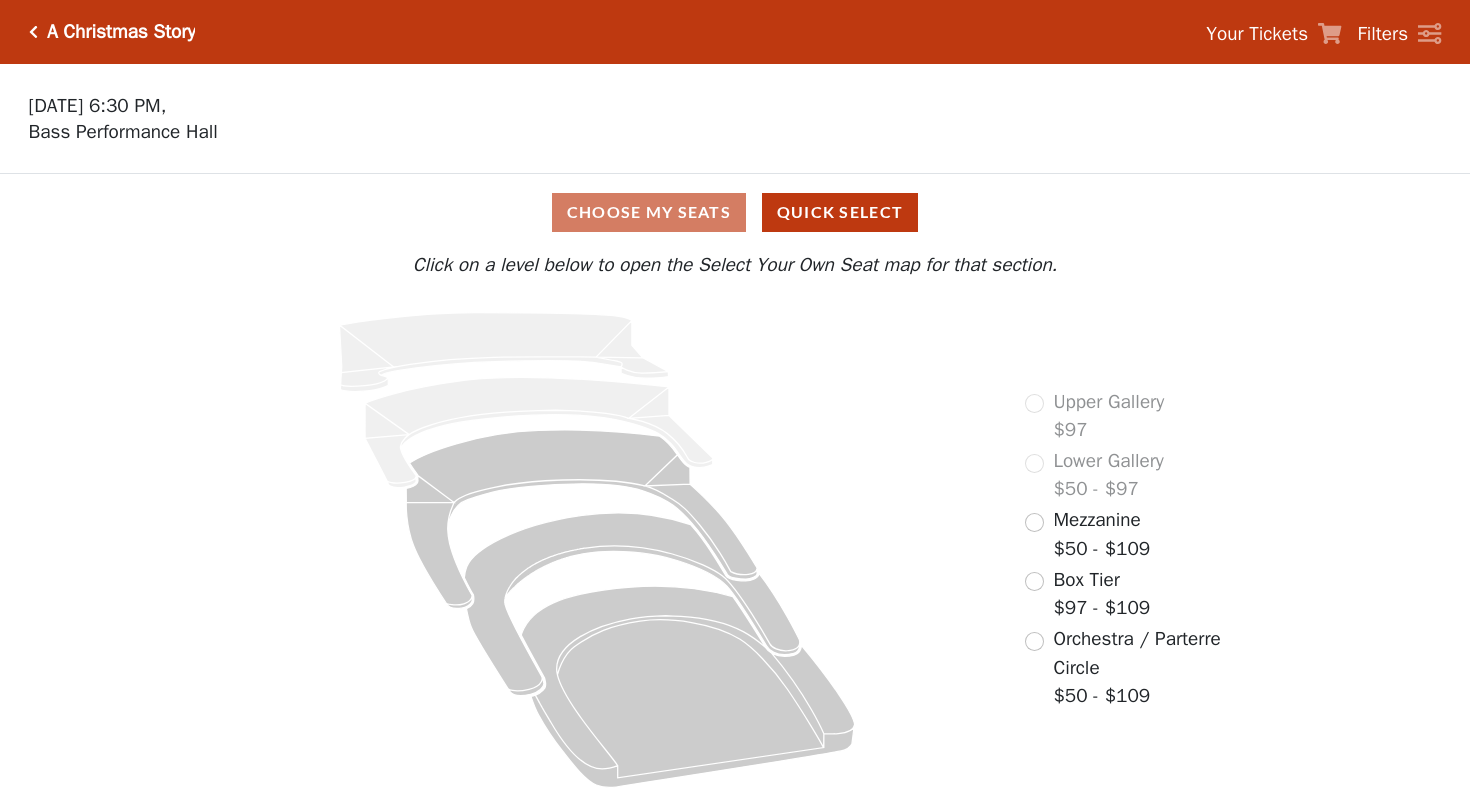 scroll, scrollTop: 0, scrollLeft: 0, axis: both 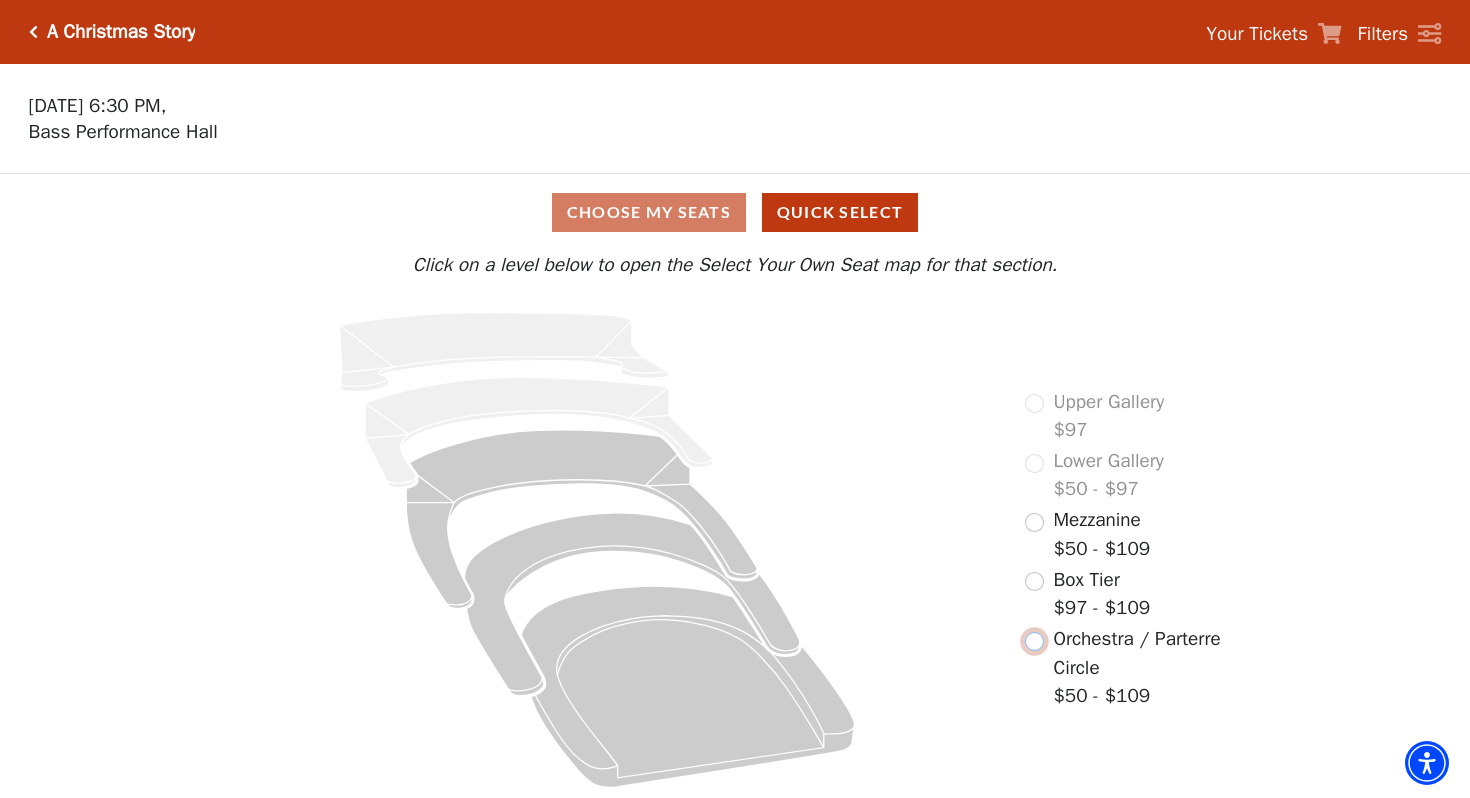 click at bounding box center (1034, 641) 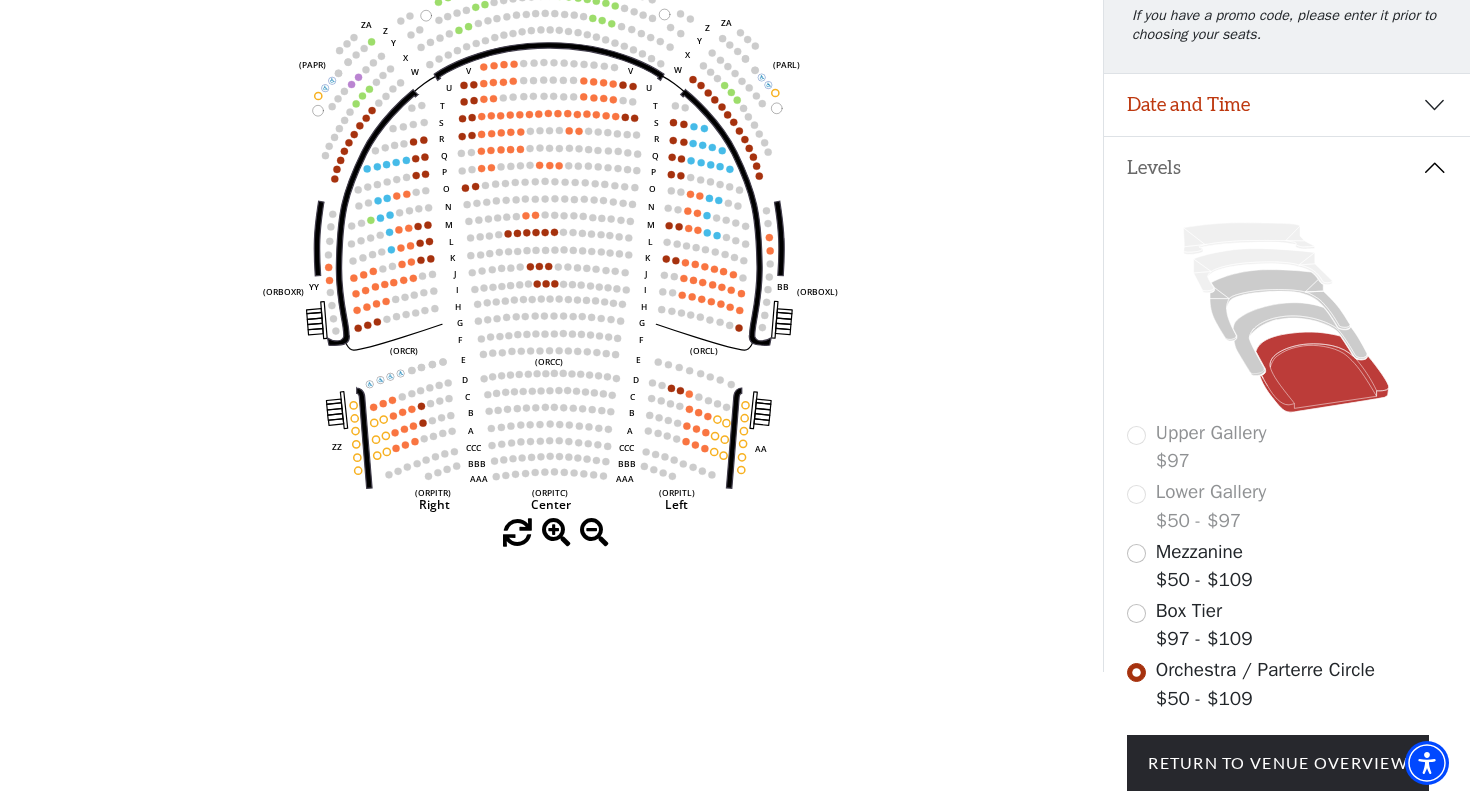 scroll, scrollTop: 294, scrollLeft: 0, axis: vertical 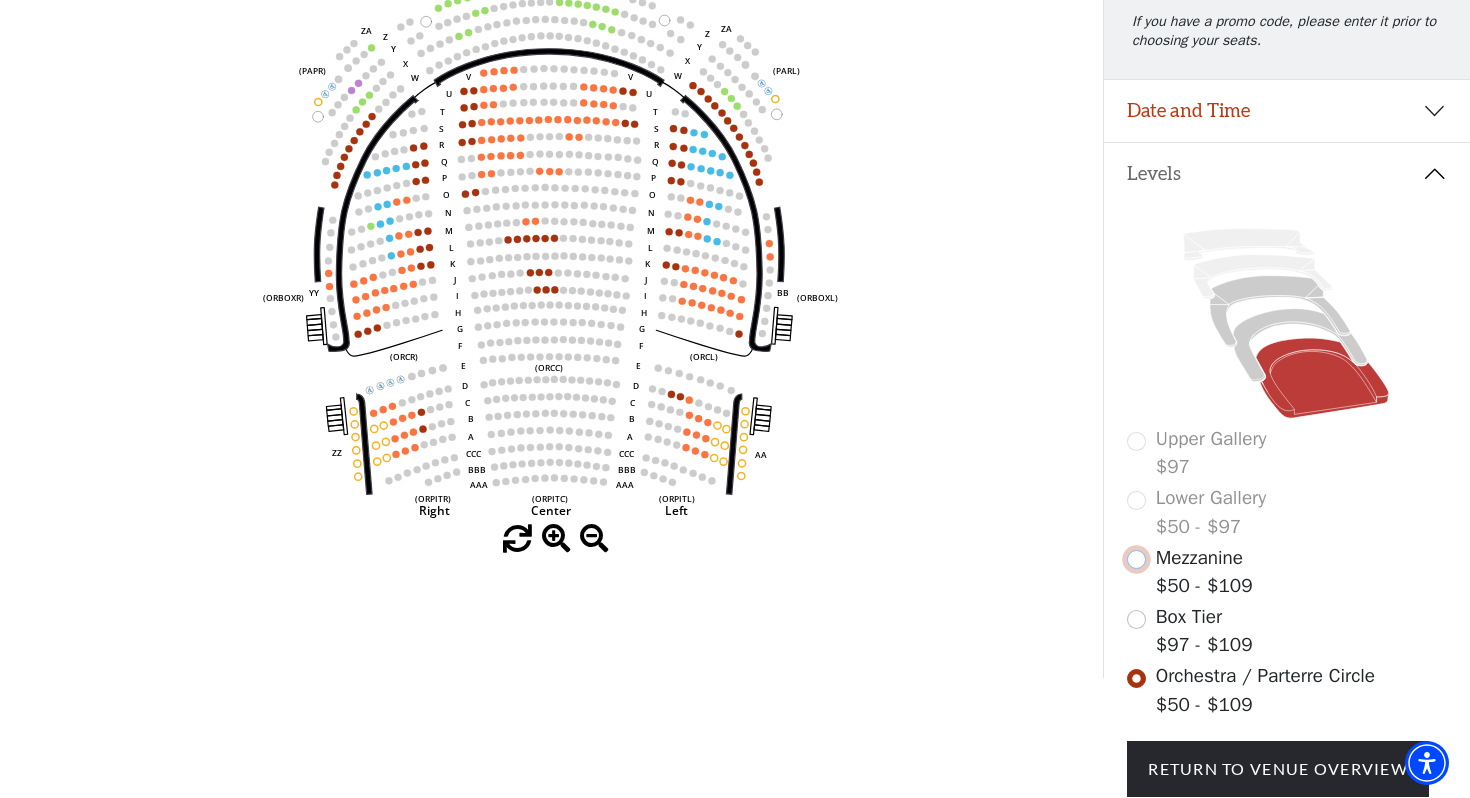 click at bounding box center [1136, 559] 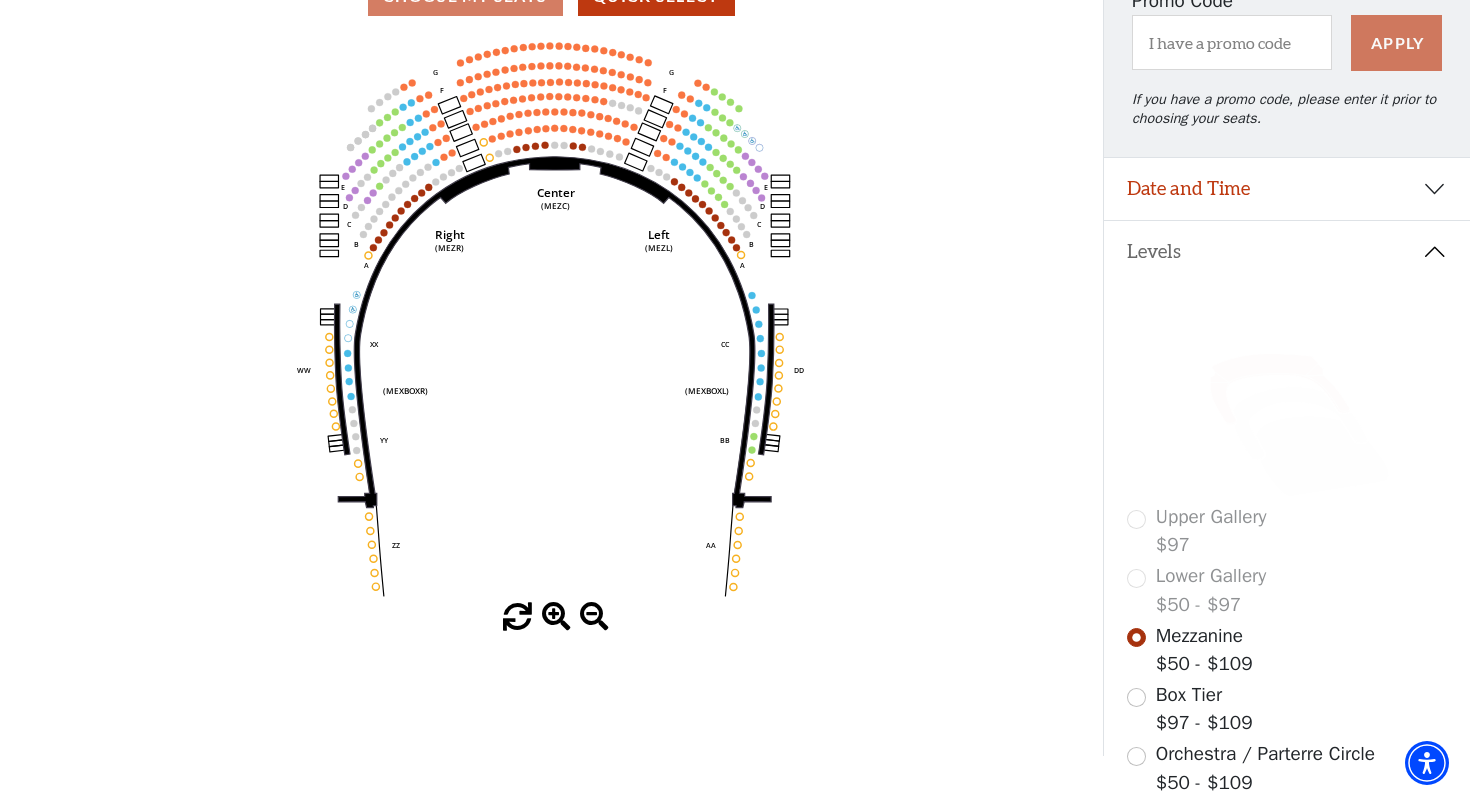 scroll, scrollTop: 273, scrollLeft: 0, axis: vertical 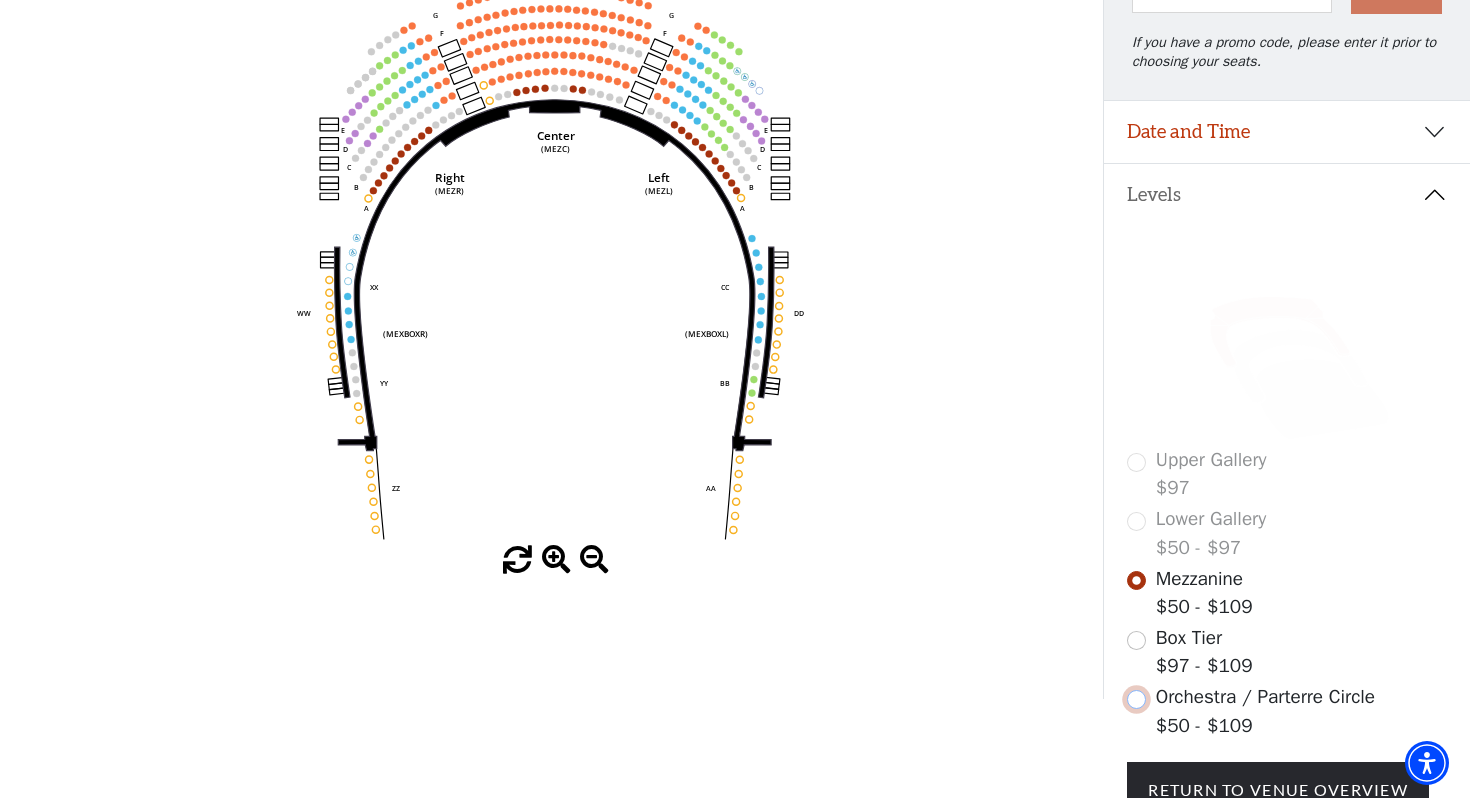 click at bounding box center [1136, 699] 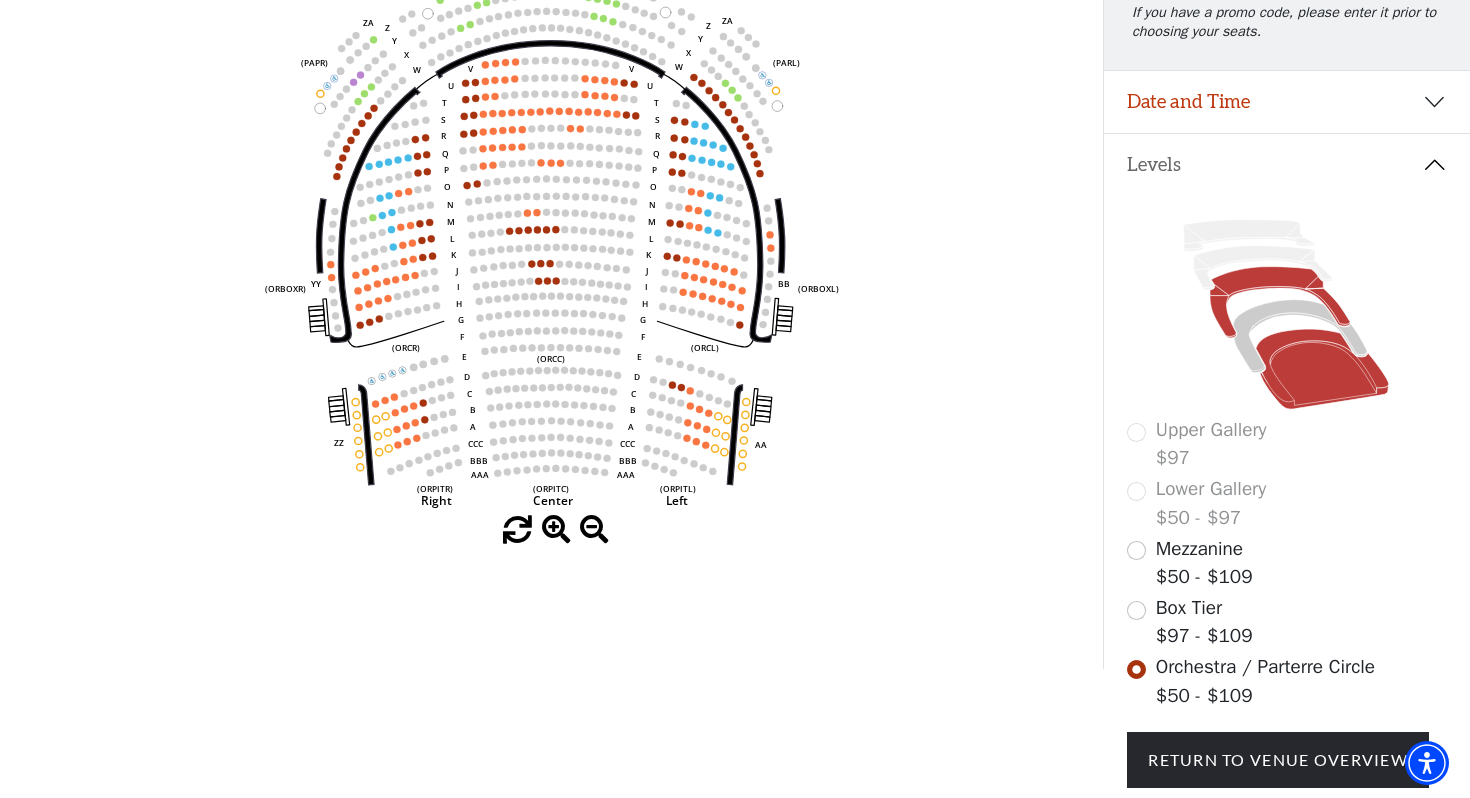scroll, scrollTop: 0, scrollLeft: 0, axis: both 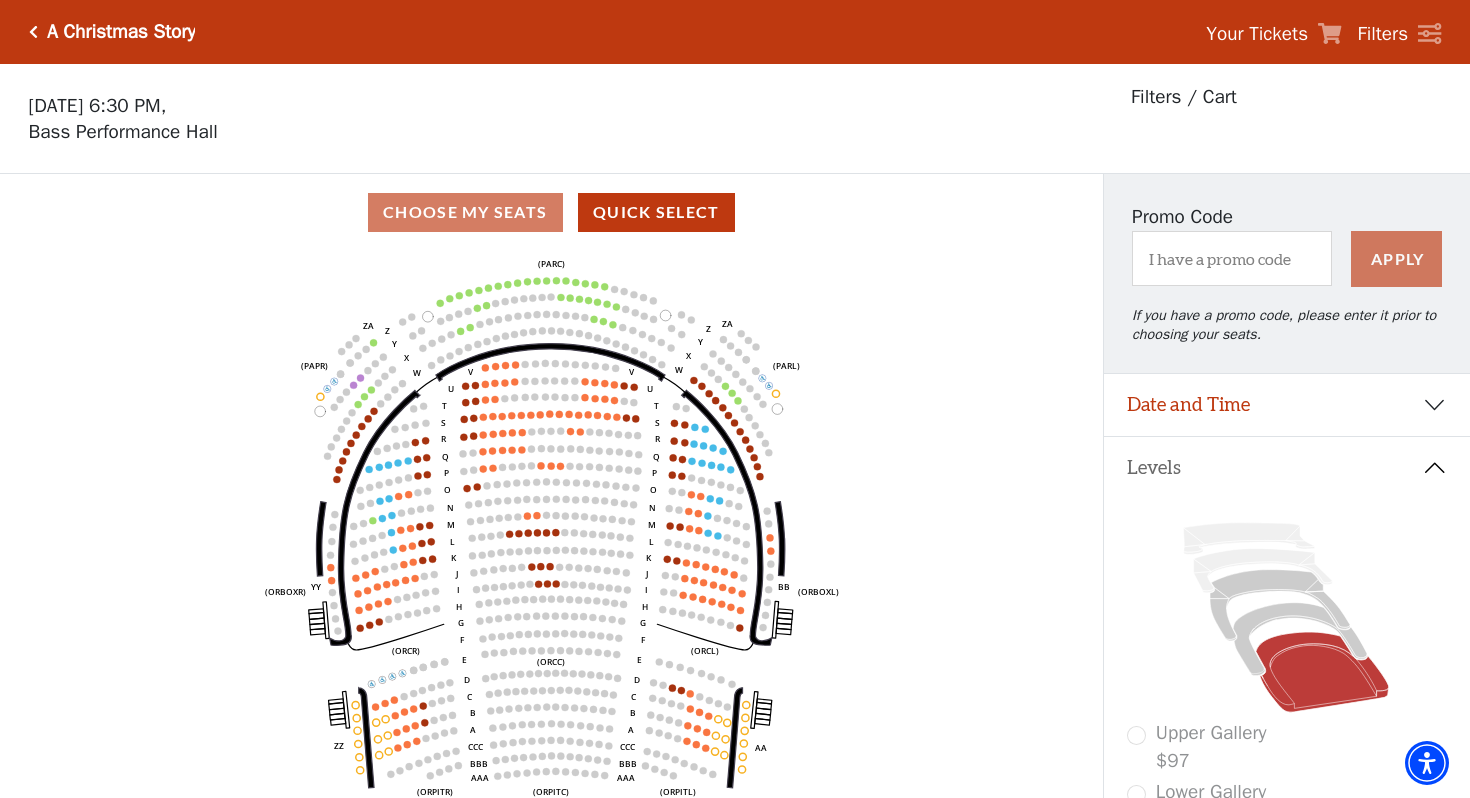click on "A Christmas Story" at bounding box center (112, 32) 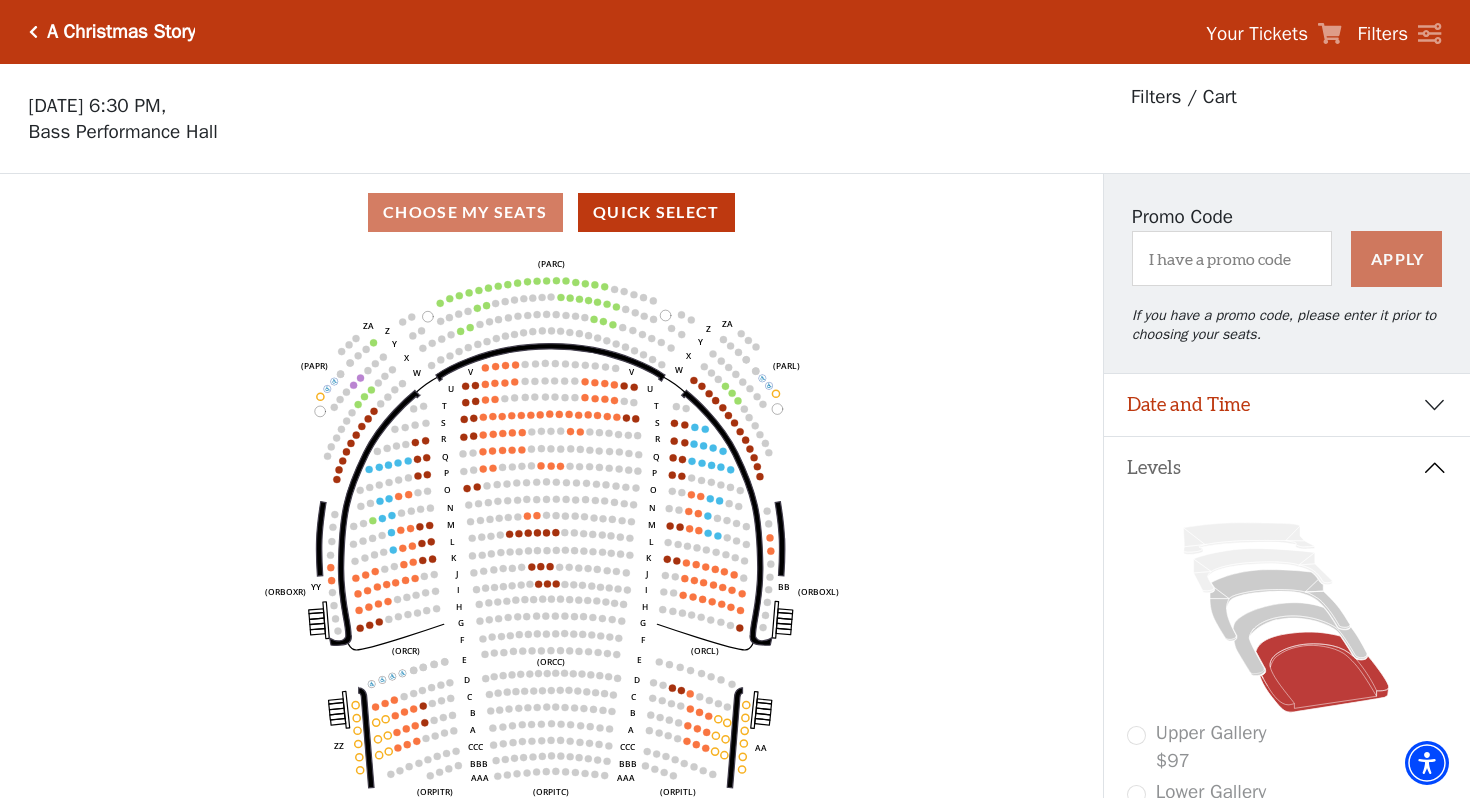 click on "A Christmas Story" at bounding box center (117, 32) 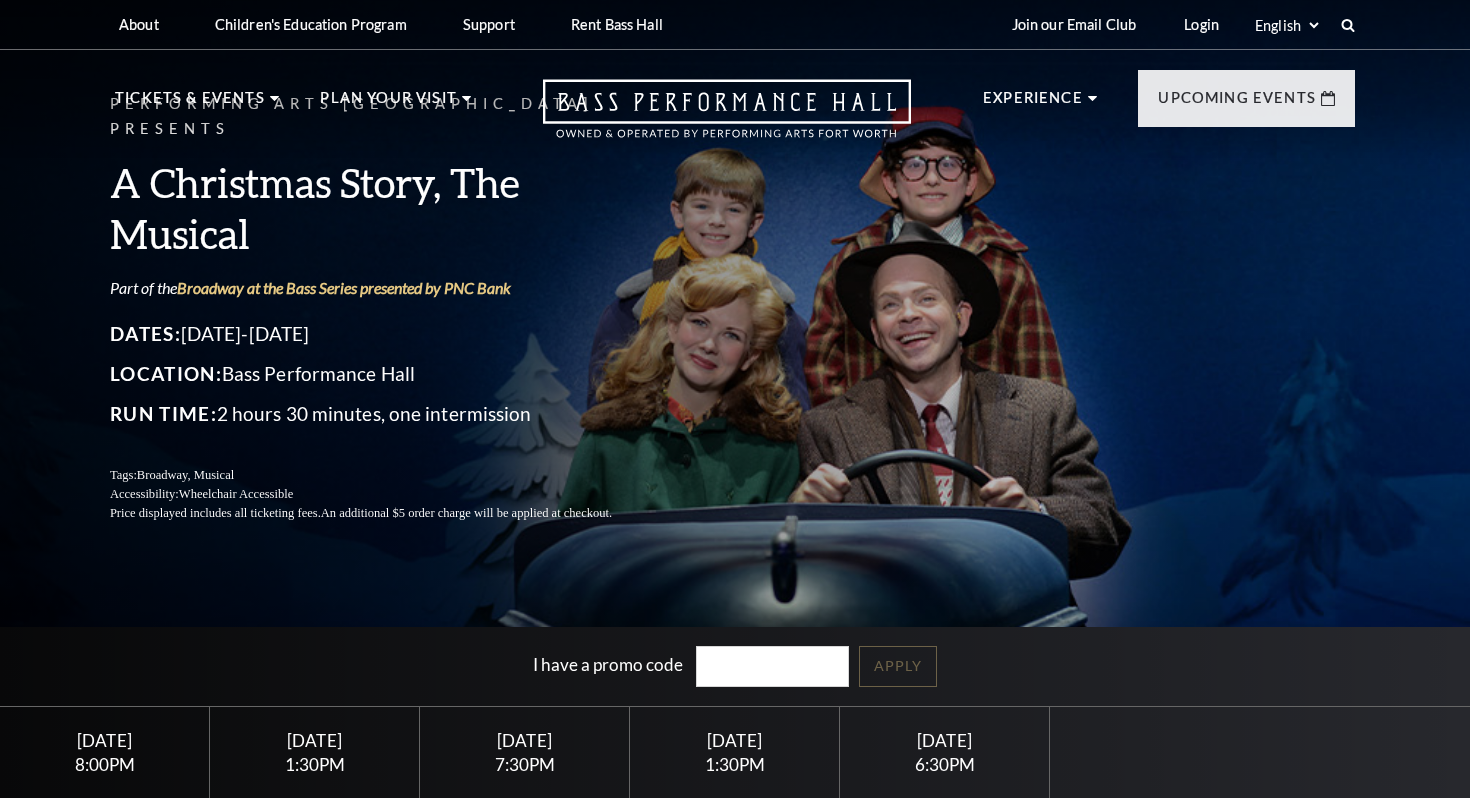 scroll, scrollTop: 0, scrollLeft: 0, axis: both 